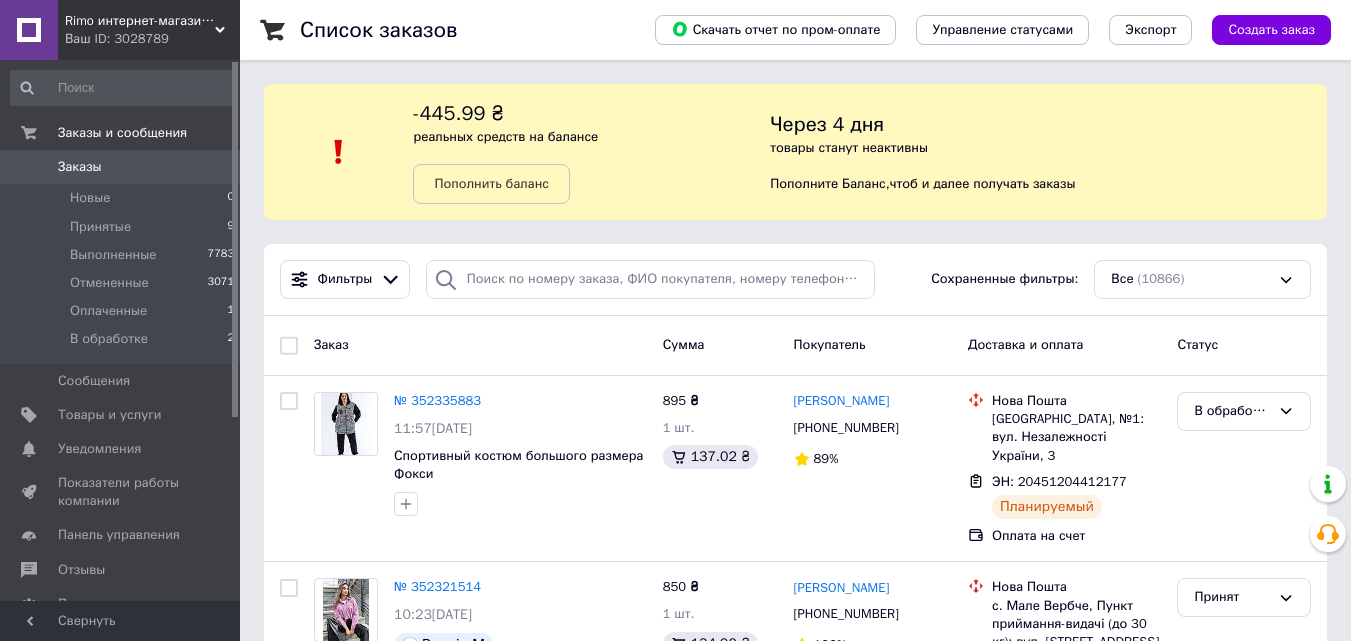 scroll, scrollTop: 0, scrollLeft: 0, axis: both 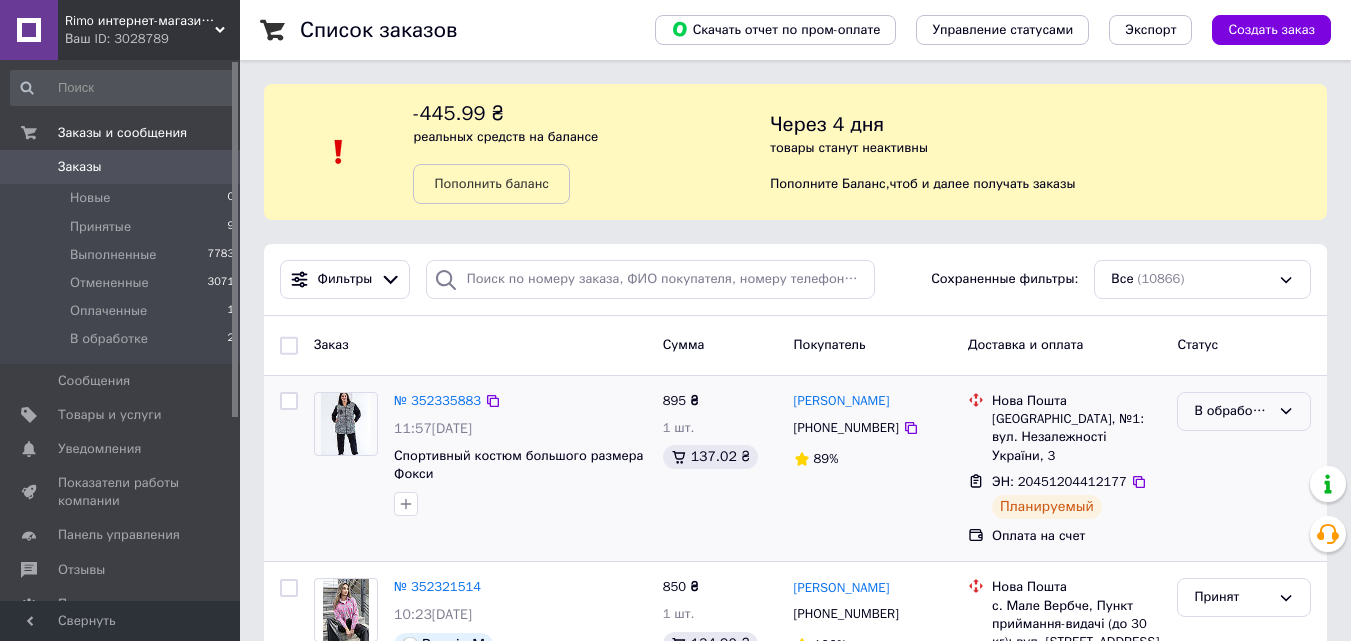 click on "В обработке" at bounding box center (1232, 411) 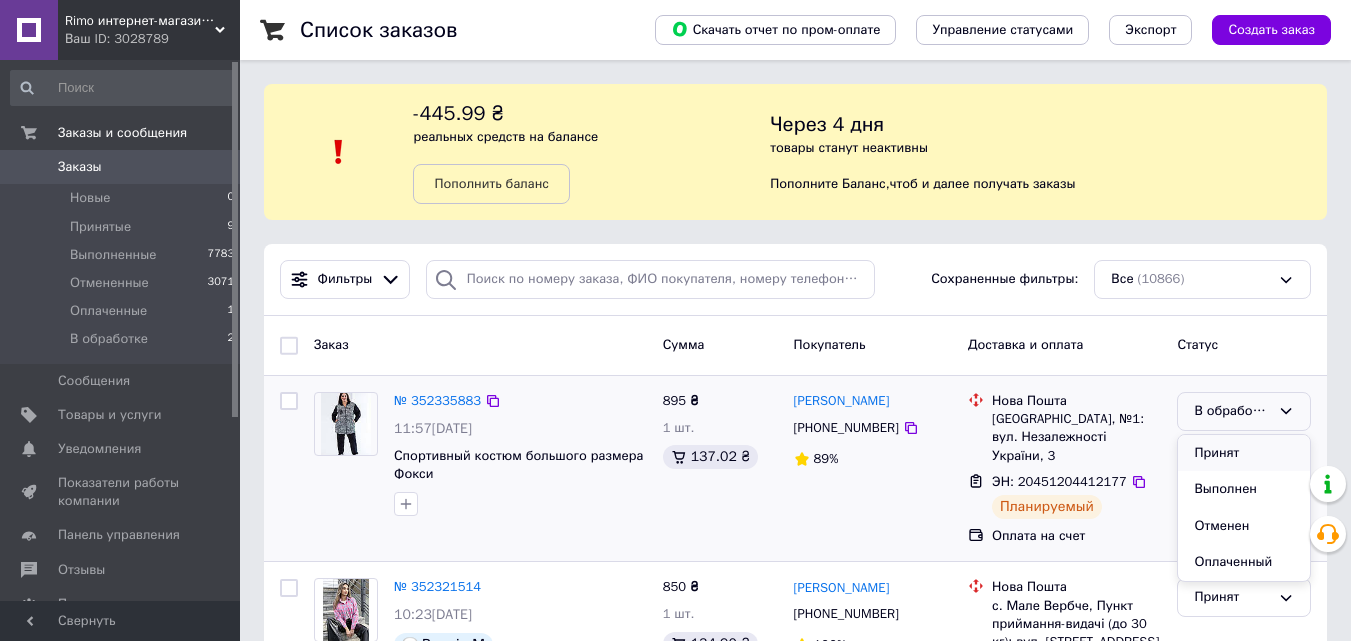 click on "Принят" at bounding box center (1244, 453) 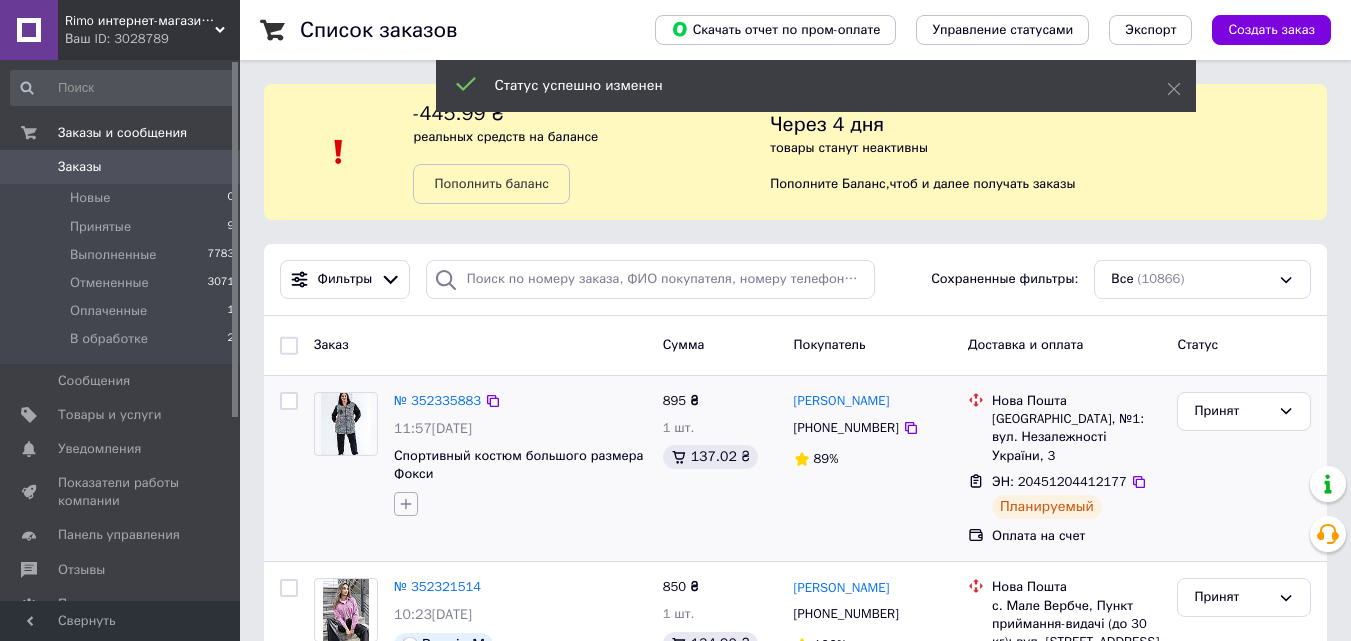 click 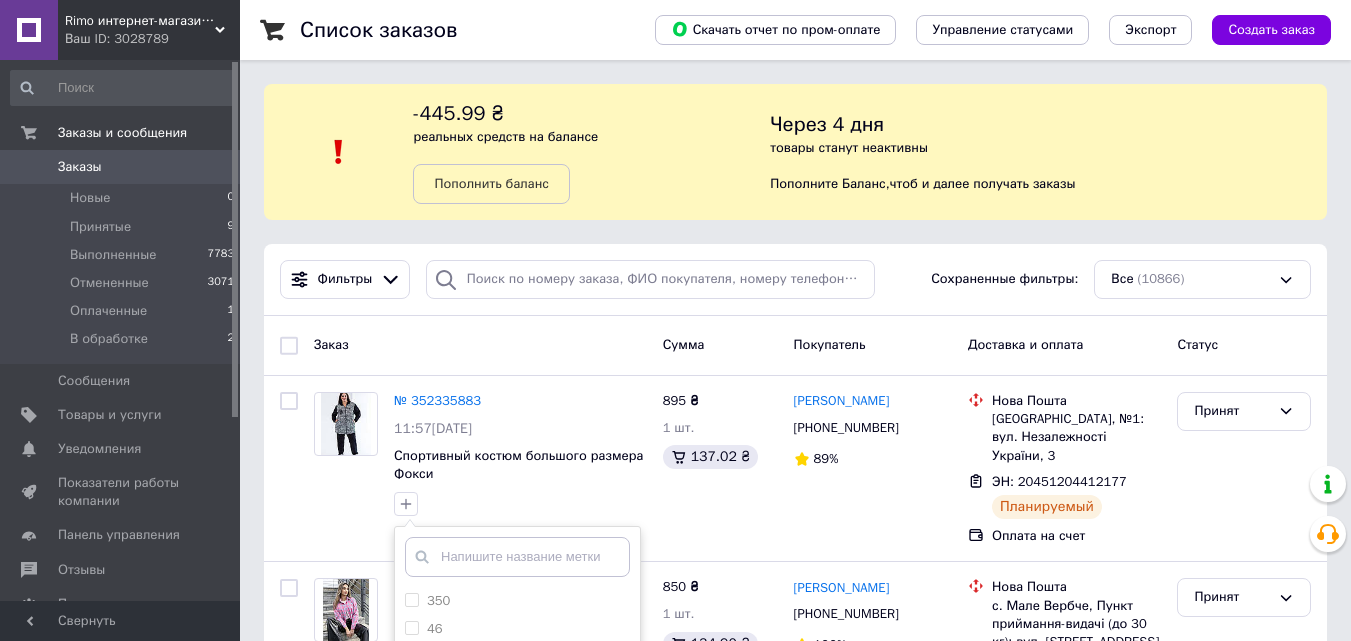 scroll, scrollTop: 300, scrollLeft: 0, axis: vertical 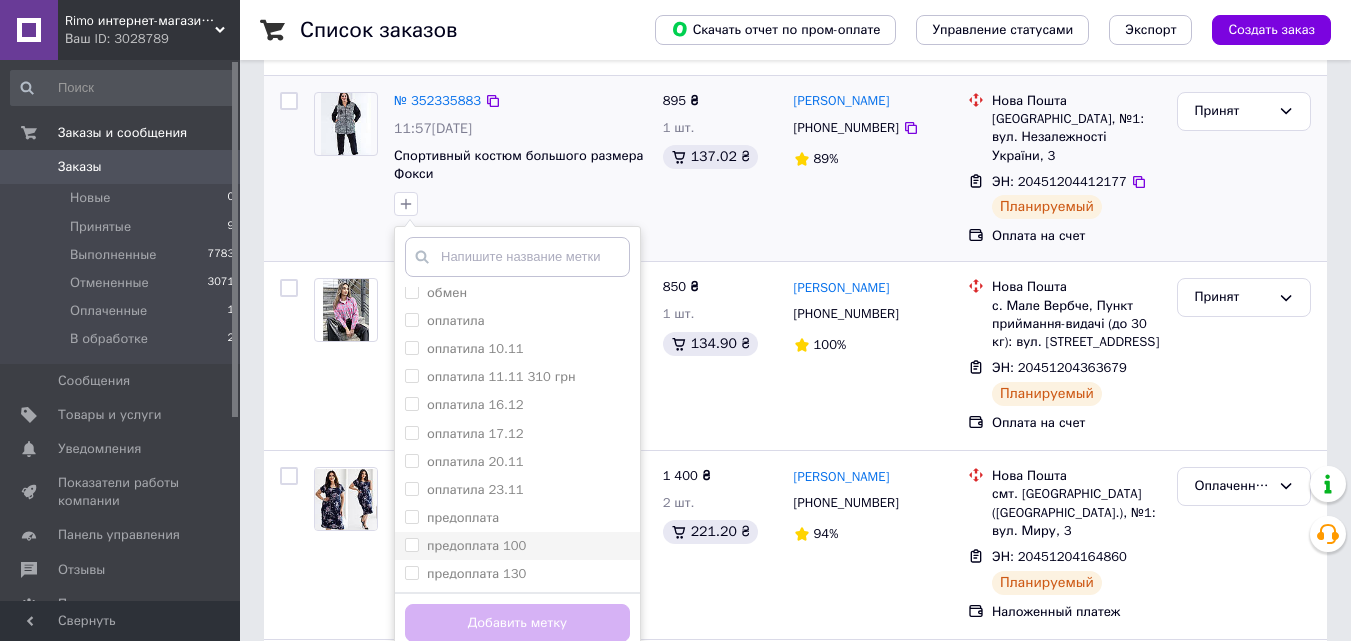 click on "предоплата 100" at bounding box center (517, 546) 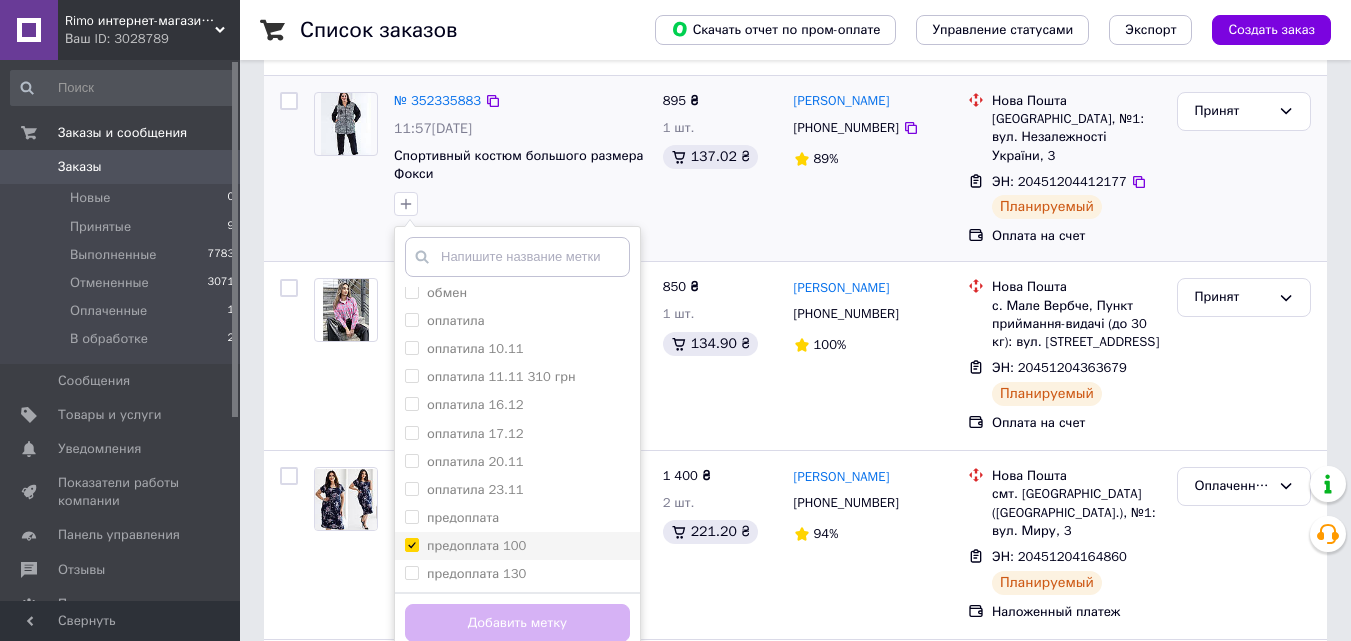 checkbox on "true" 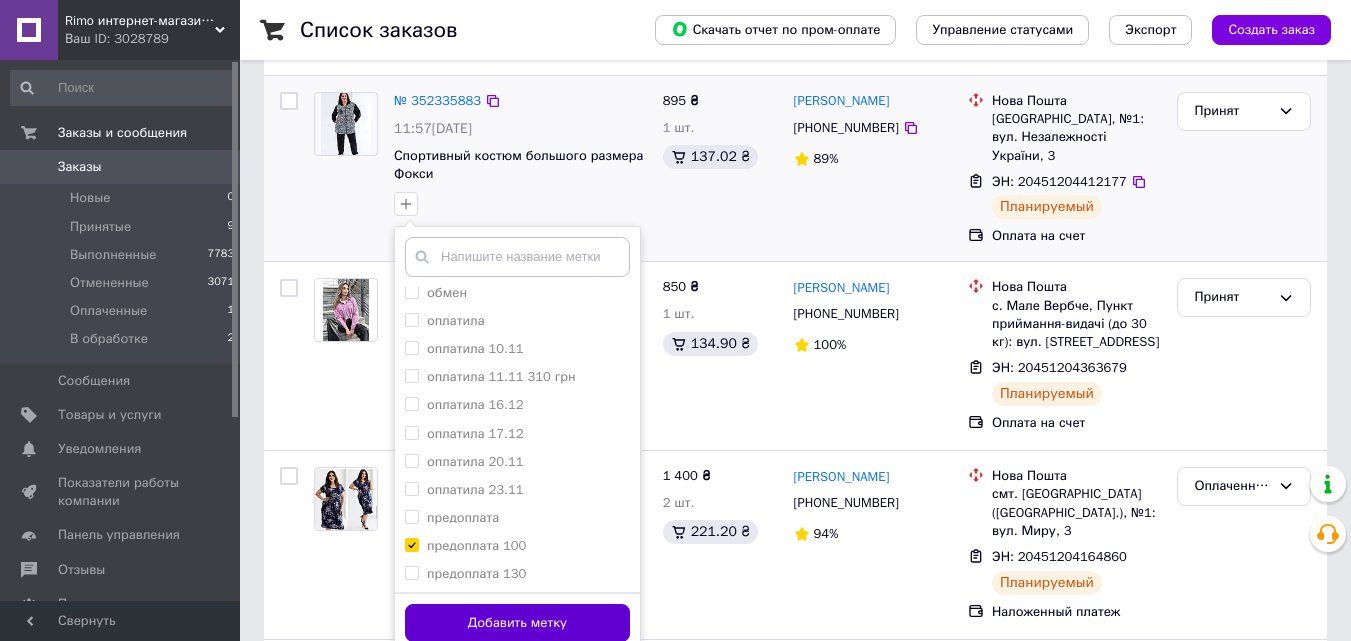 click on "Добавить метку" at bounding box center [517, 623] 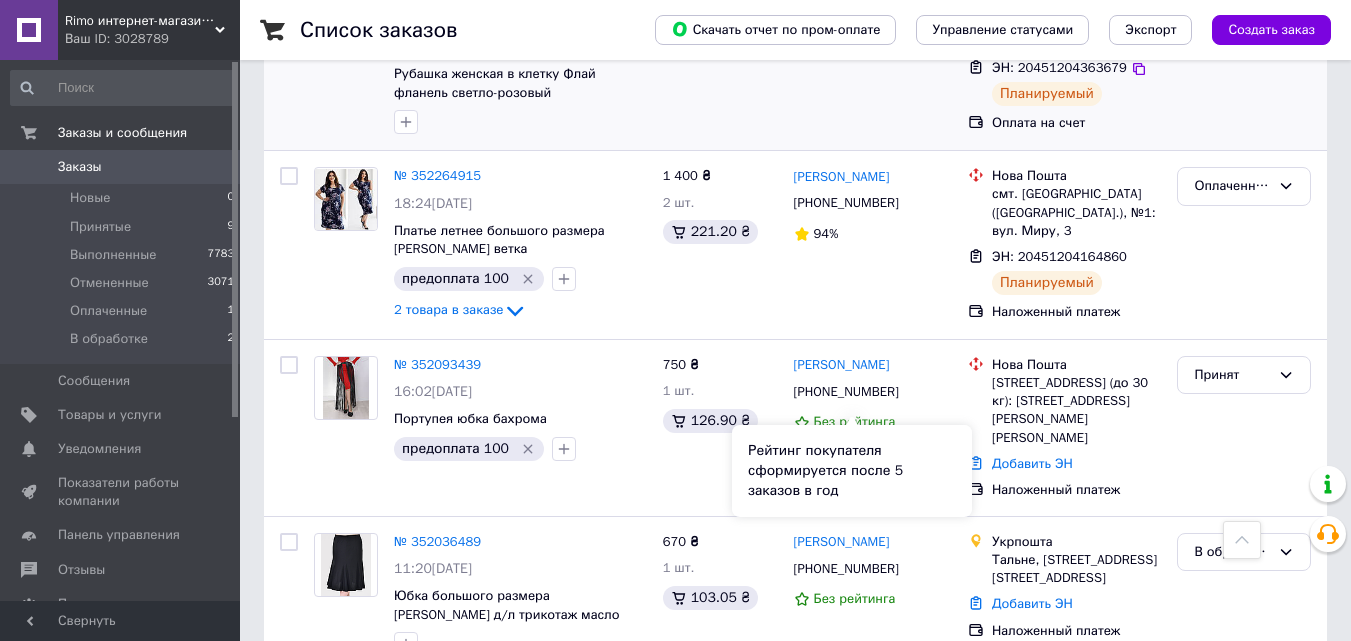 scroll, scrollTop: 800, scrollLeft: 0, axis: vertical 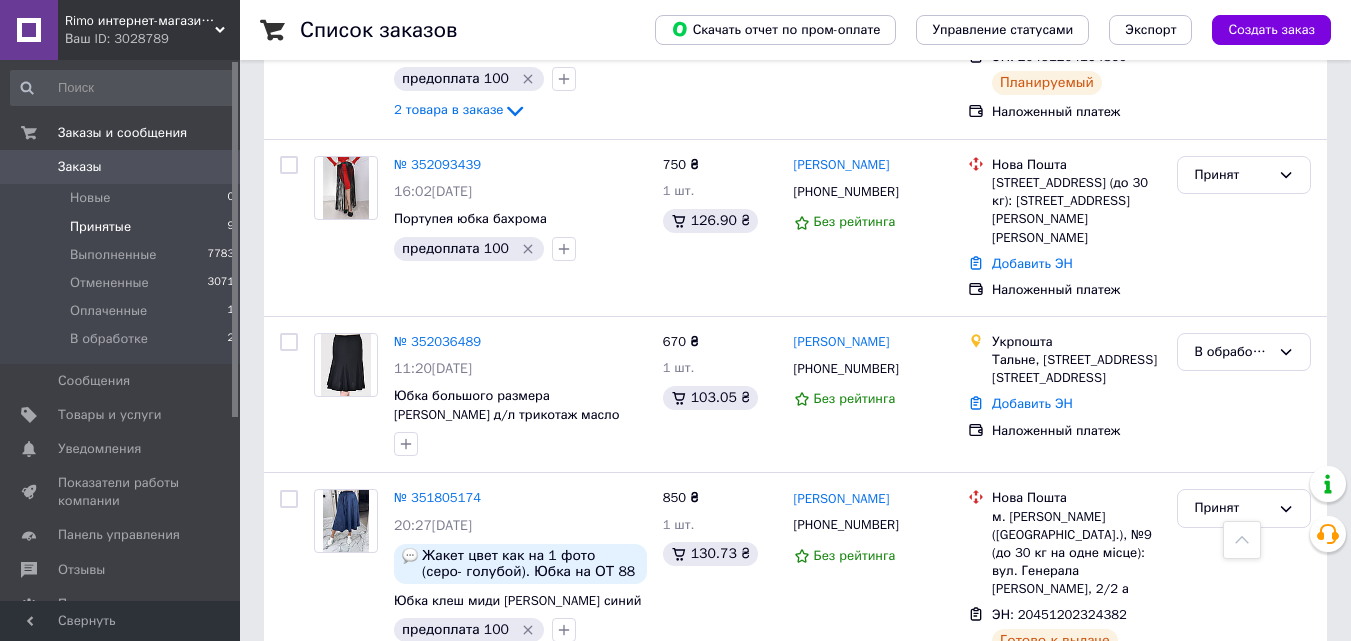 click on "Принятые 9" at bounding box center (123, 227) 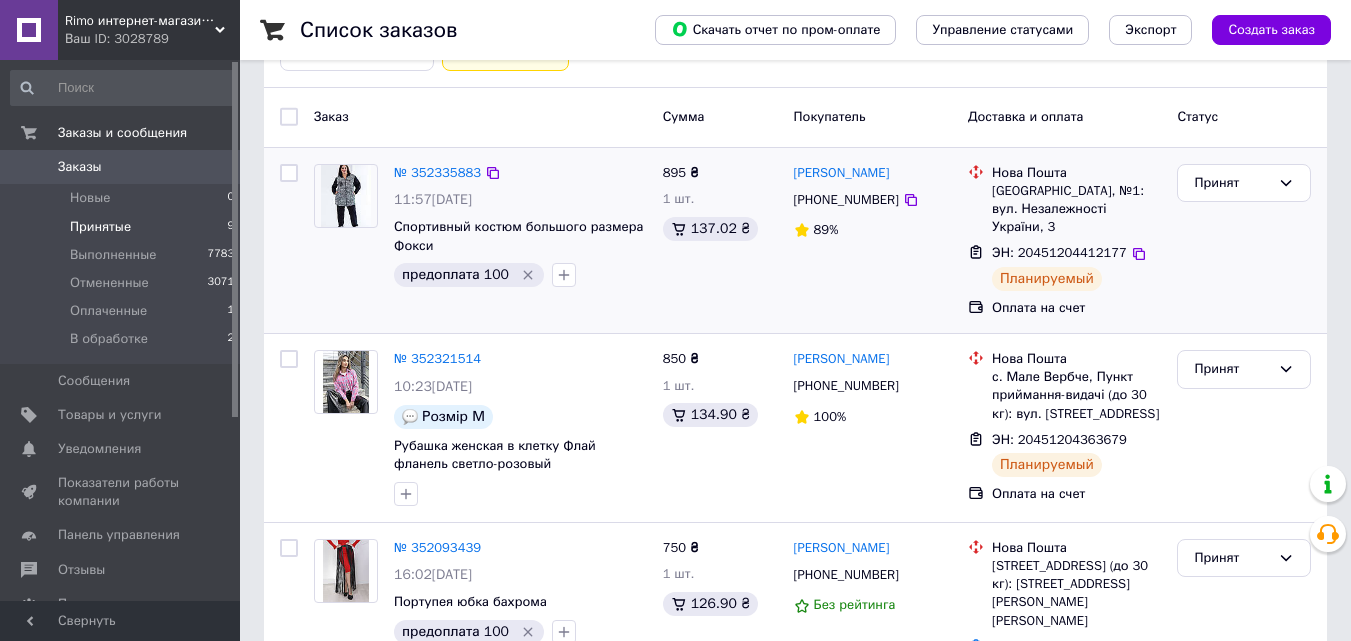 scroll, scrollTop: 400, scrollLeft: 0, axis: vertical 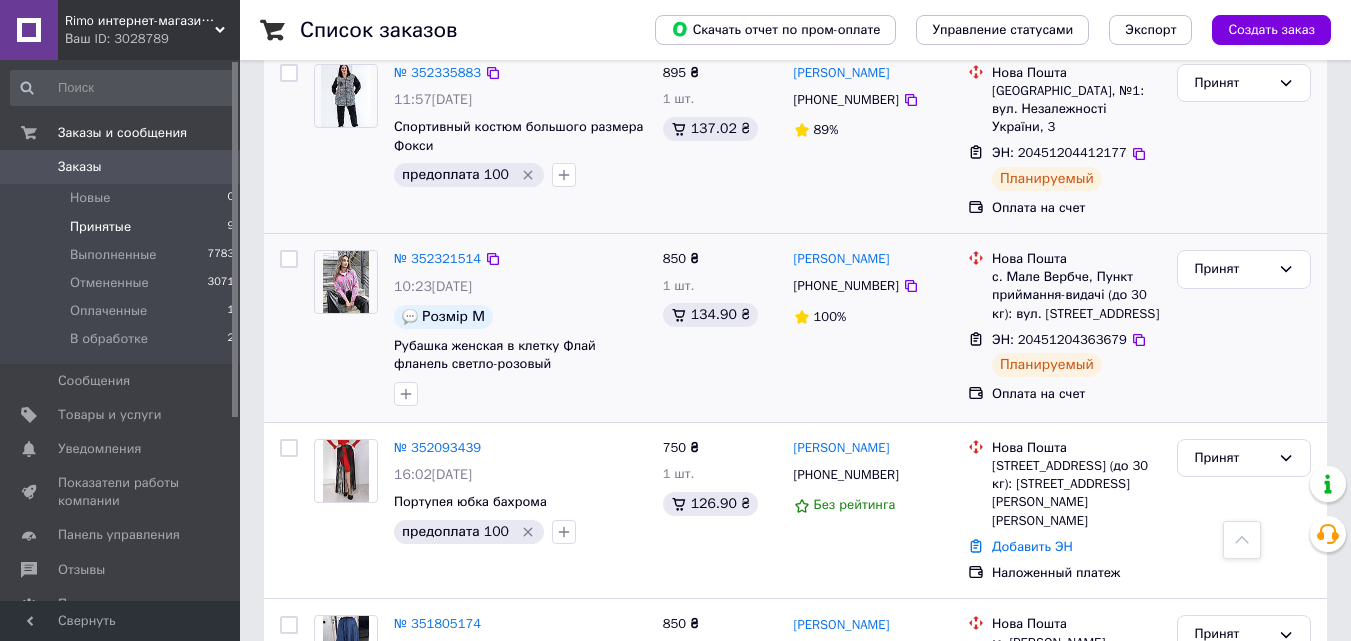 click on "850 ₴ 1 шт. 134.90 ₴" at bounding box center [720, 328] 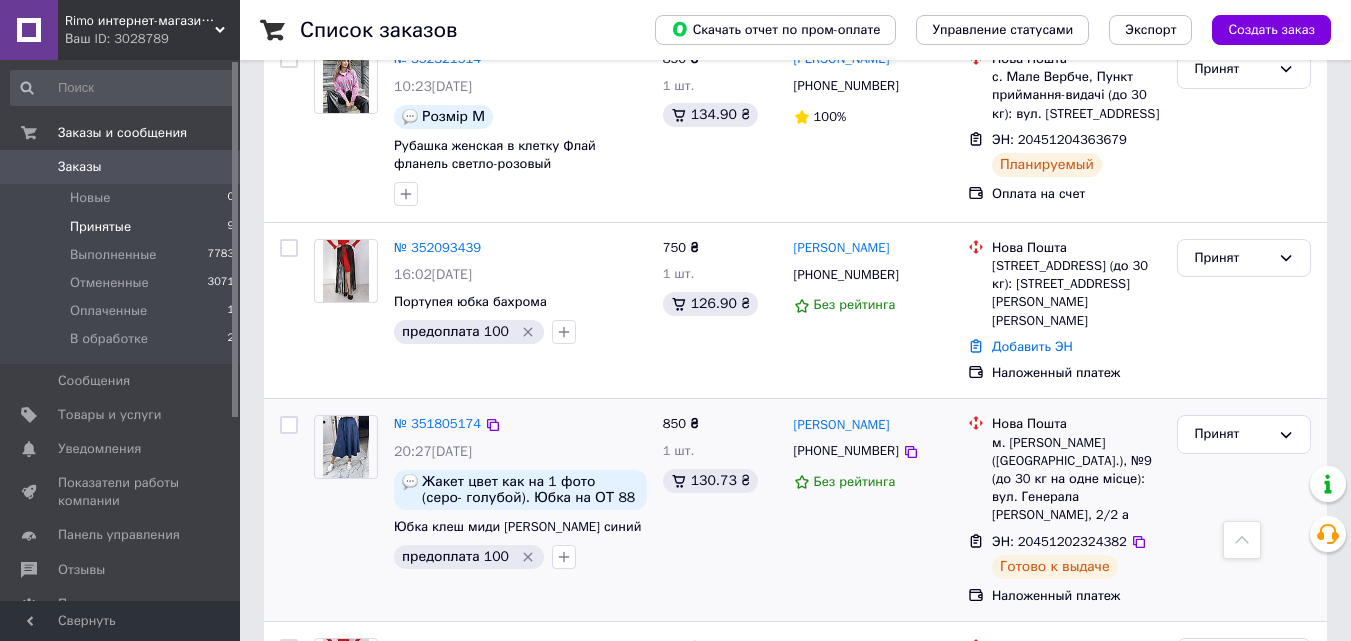scroll, scrollTop: 700, scrollLeft: 0, axis: vertical 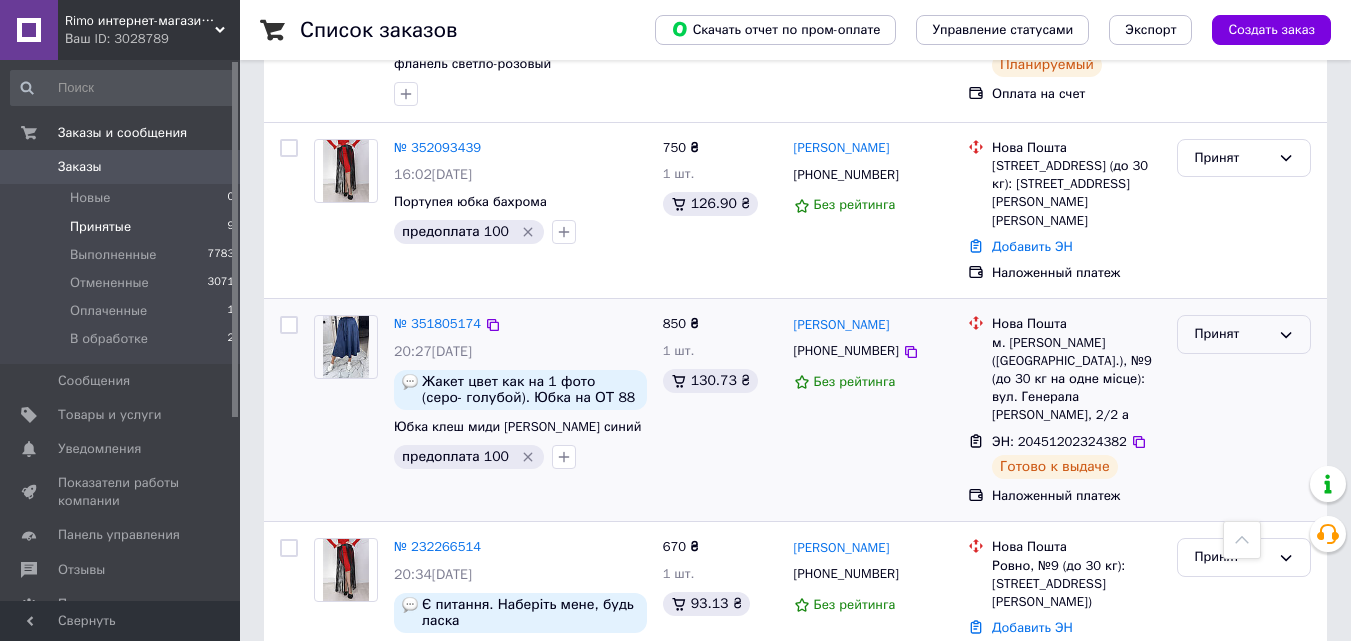 click on "Принят" at bounding box center (1232, 334) 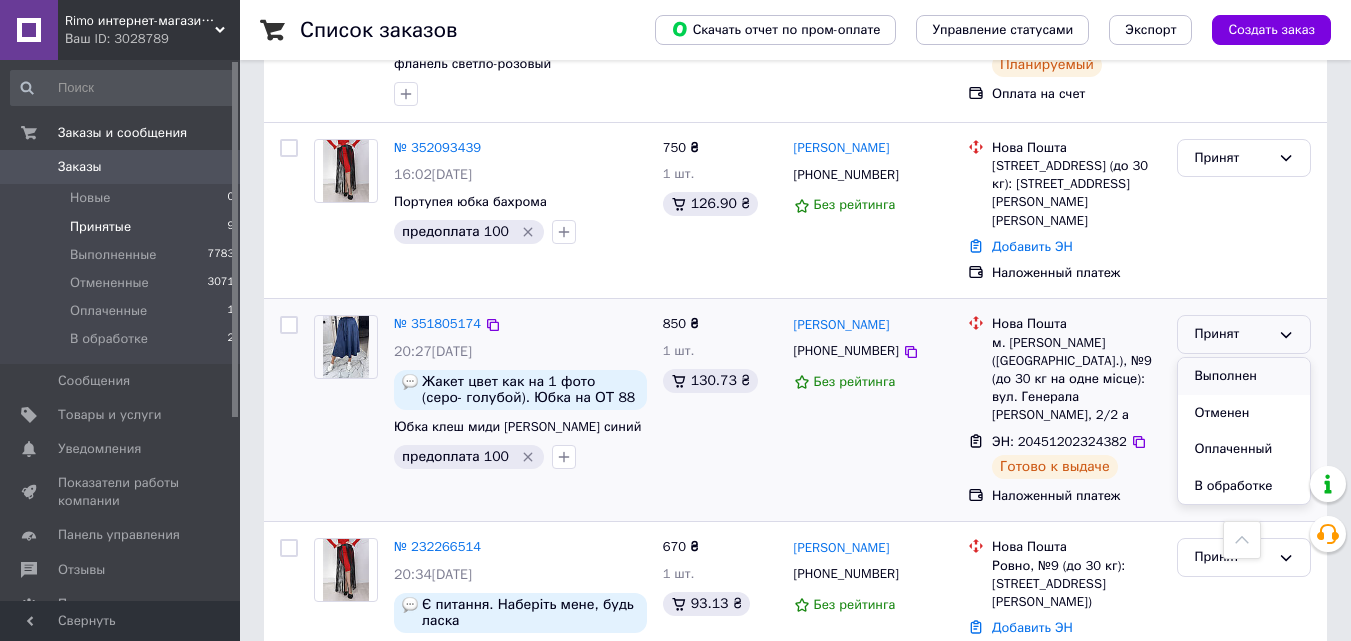 click on "Выполнен" at bounding box center [1244, 376] 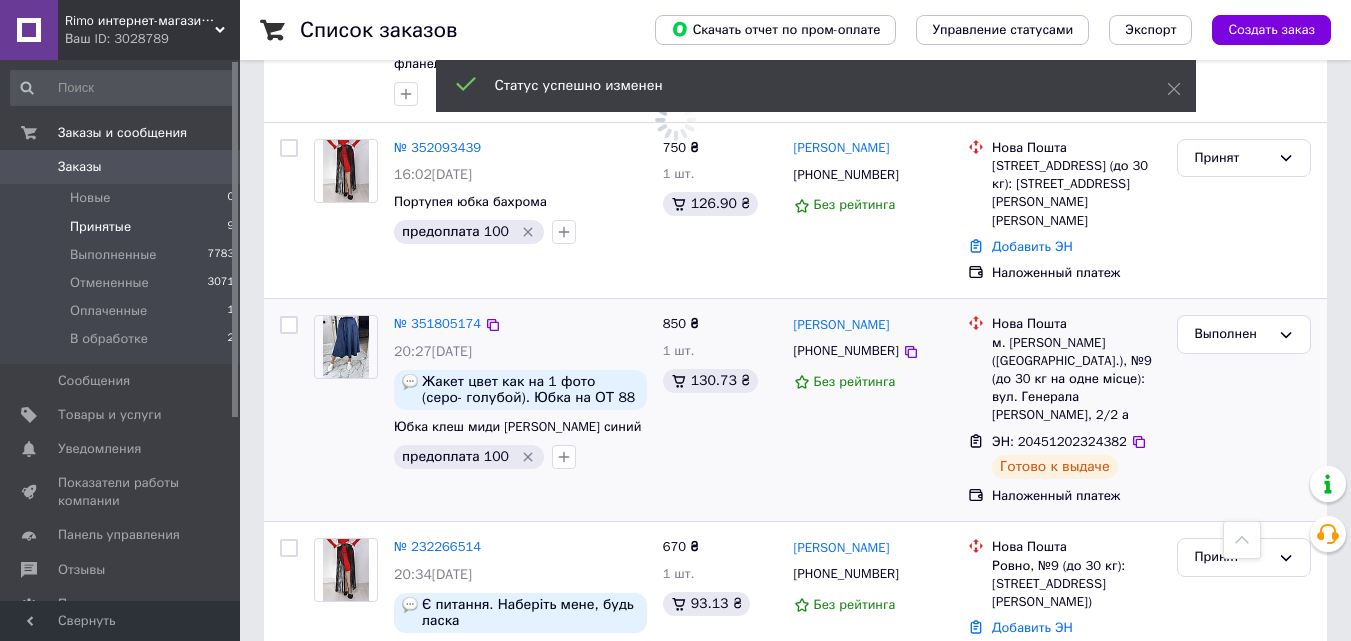 scroll, scrollTop: 400, scrollLeft: 0, axis: vertical 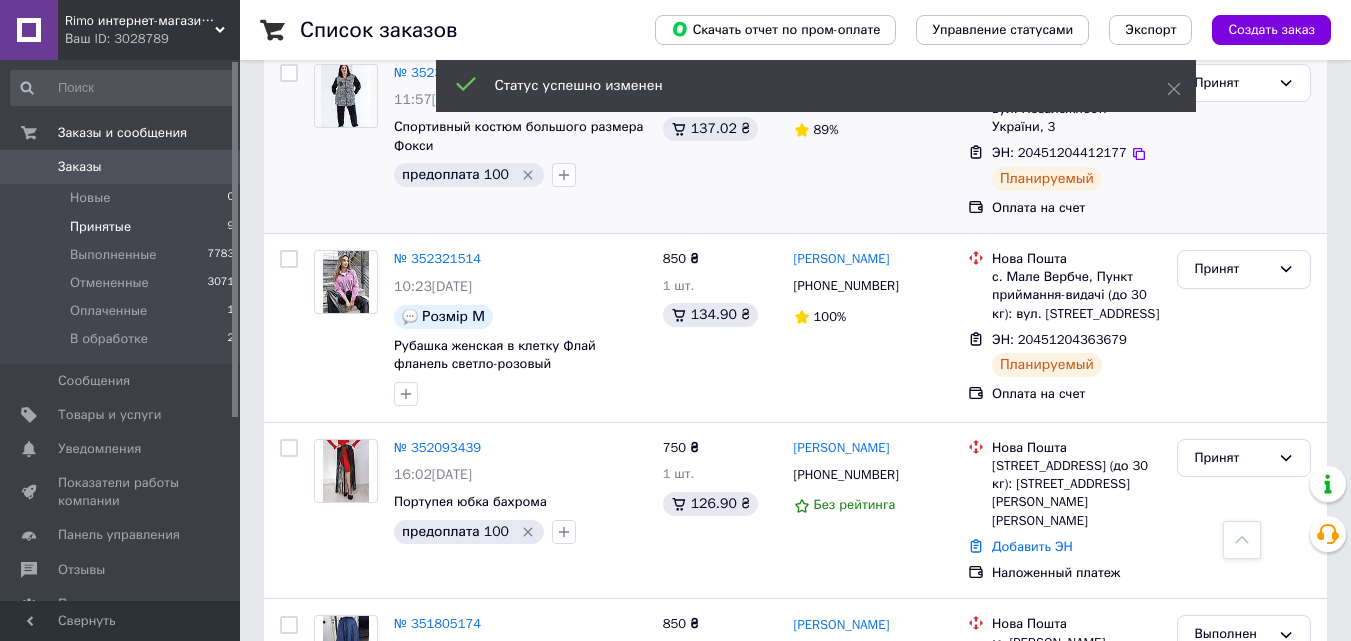 click on "Заказы" at bounding box center (80, 167) 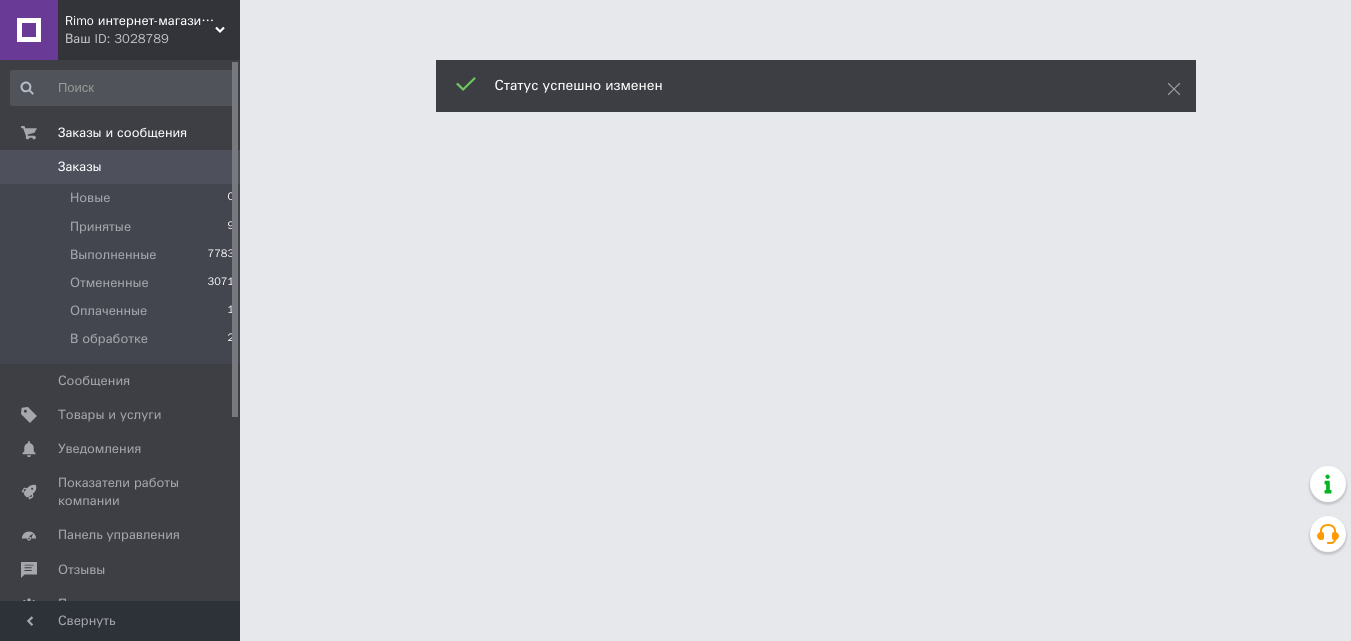 scroll, scrollTop: 0, scrollLeft: 0, axis: both 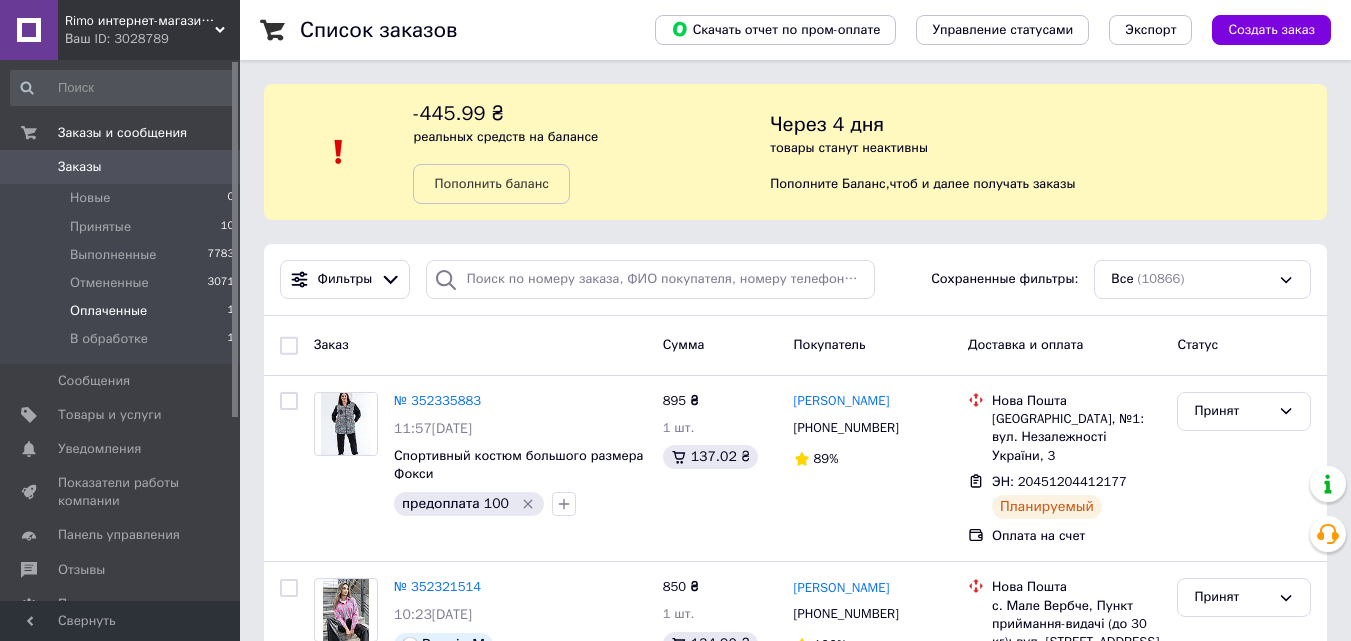 click on "Оплаченные" at bounding box center [108, 311] 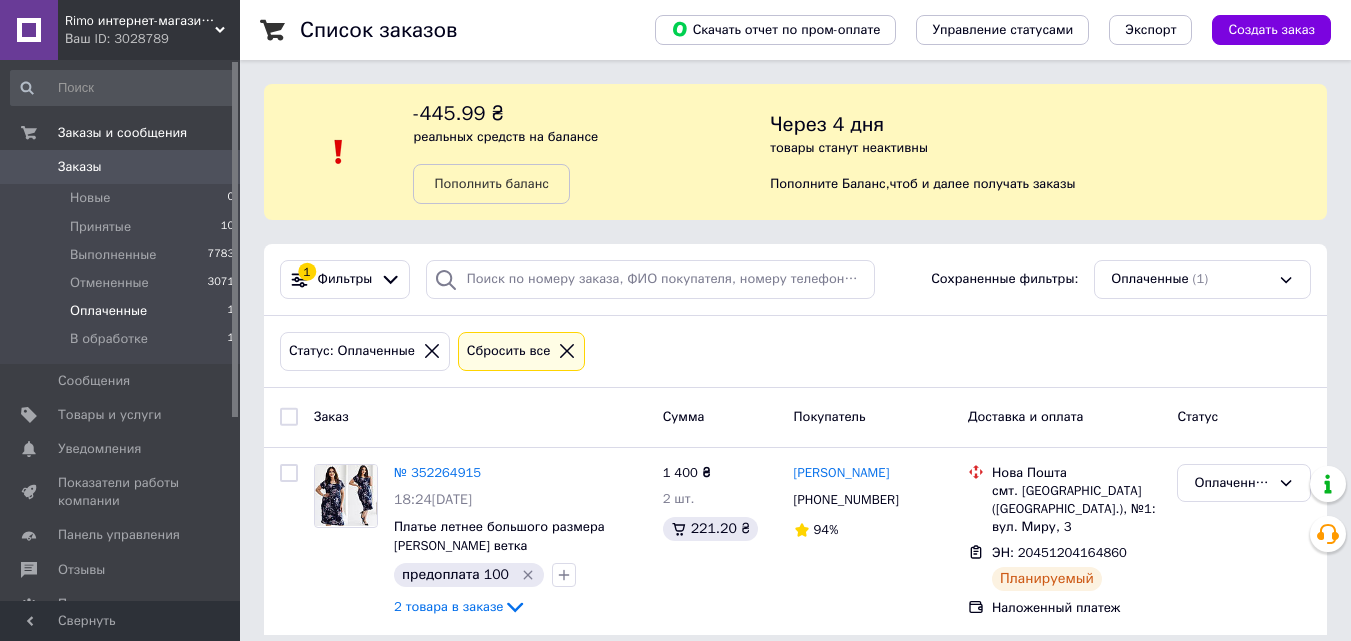 scroll, scrollTop: 18, scrollLeft: 0, axis: vertical 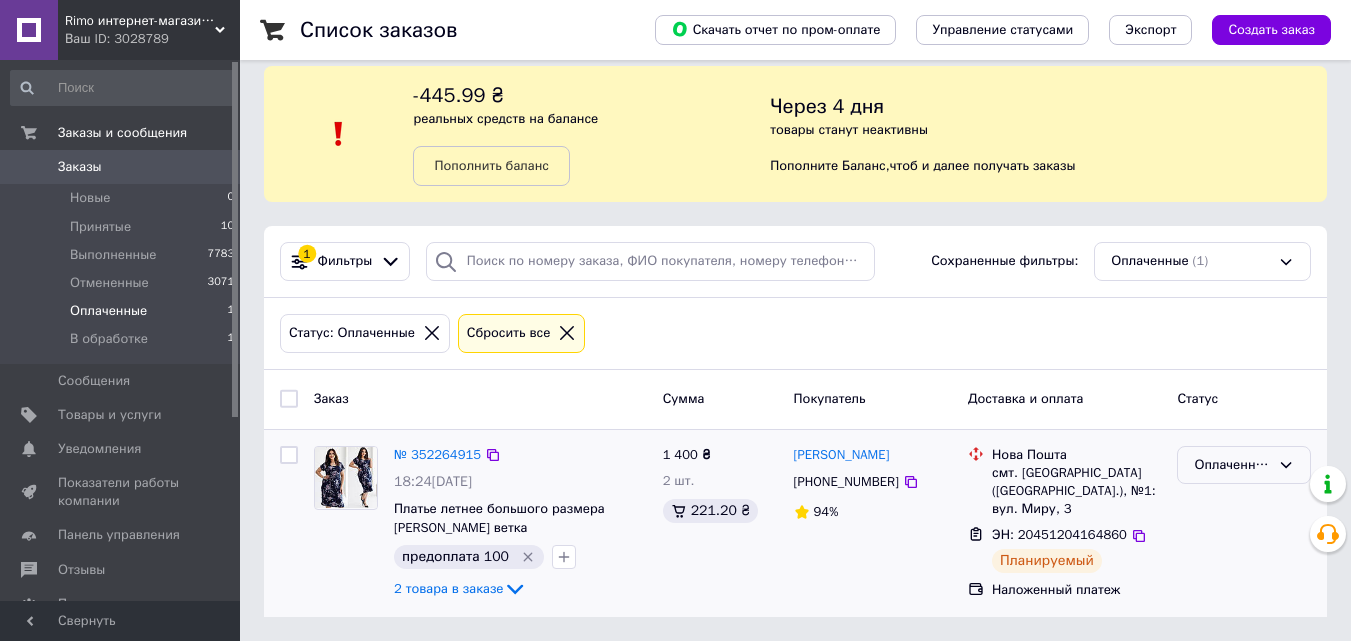 click on "Оплаченный" at bounding box center [1232, 465] 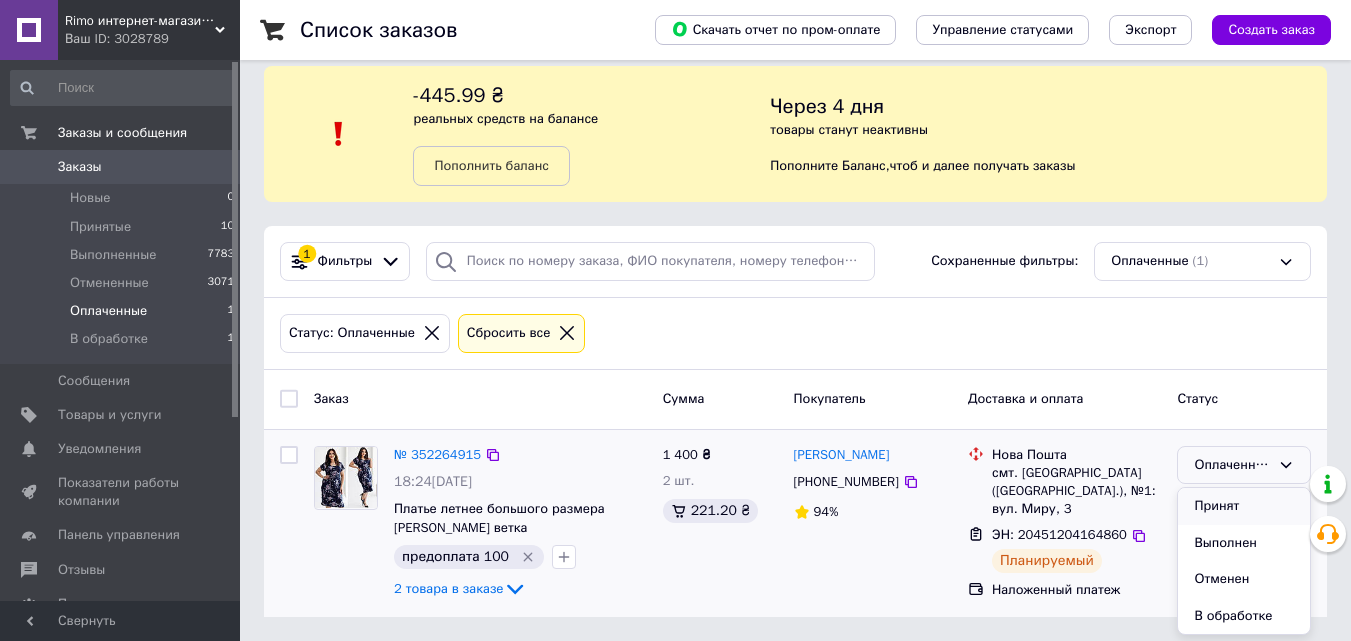 click on "Принят" at bounding box center (1244, 506) 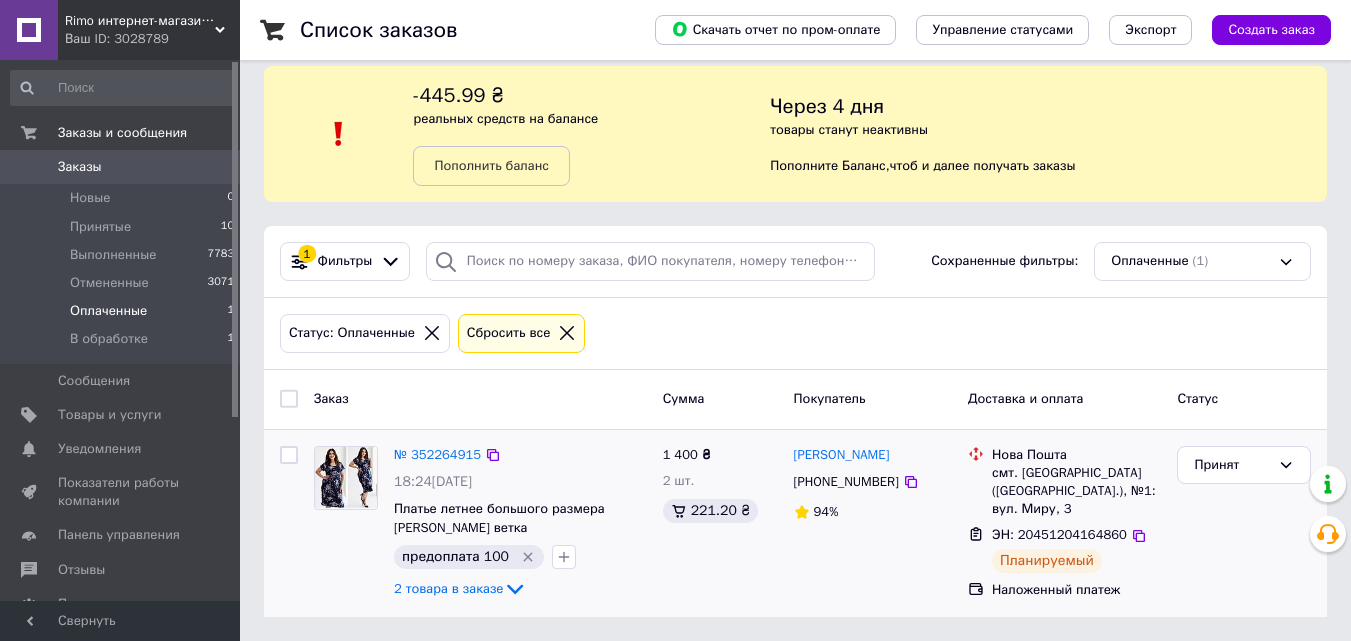 click on "Заказы" at bounding box center [121, 167] 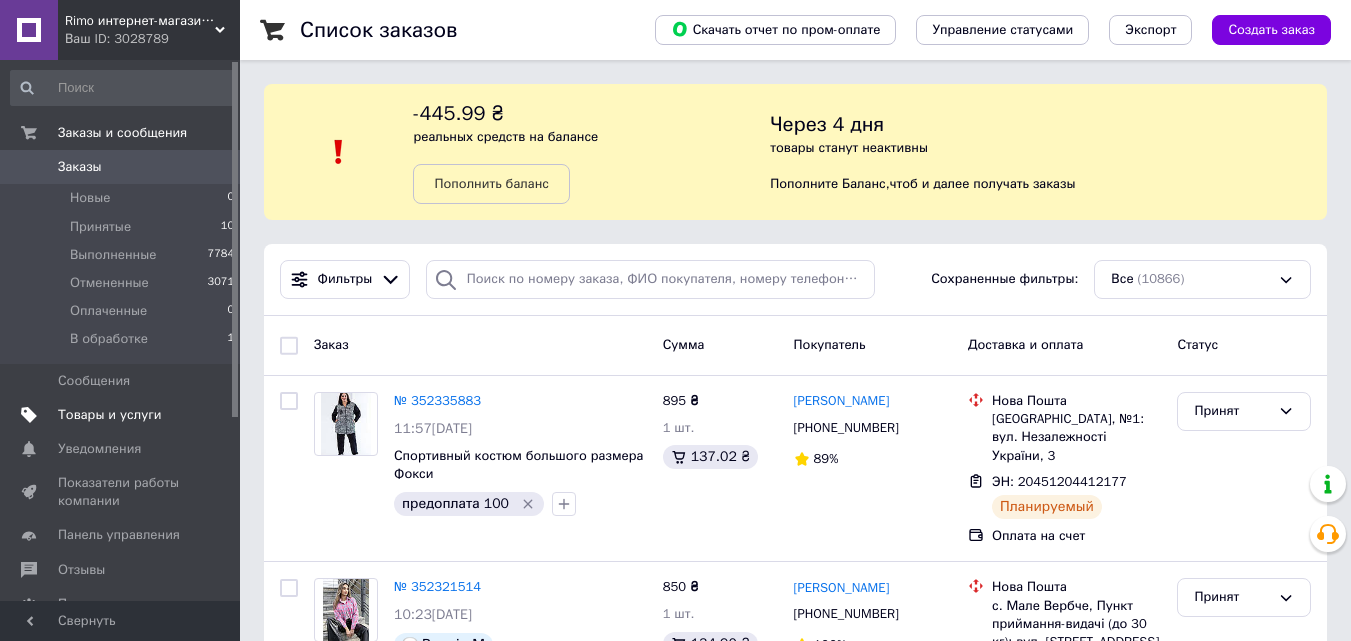 click on "Товары и услуги" at bounding box center (121, 415) 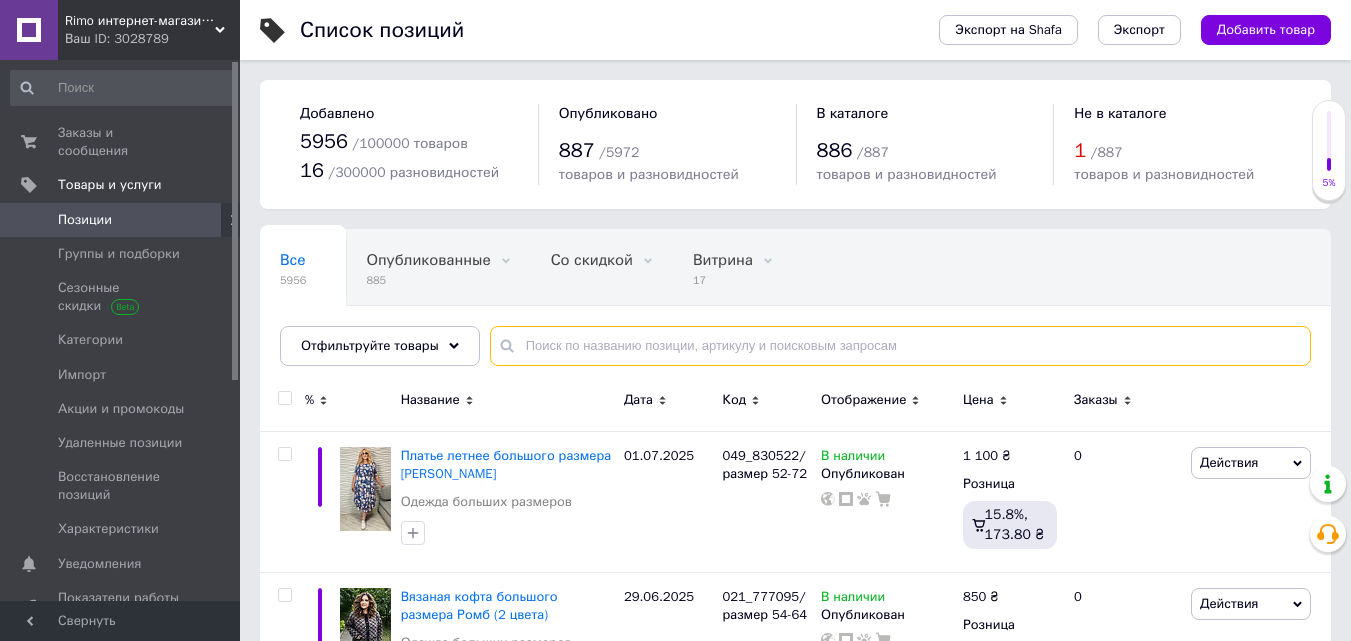 click at bounding box center (900, 346) 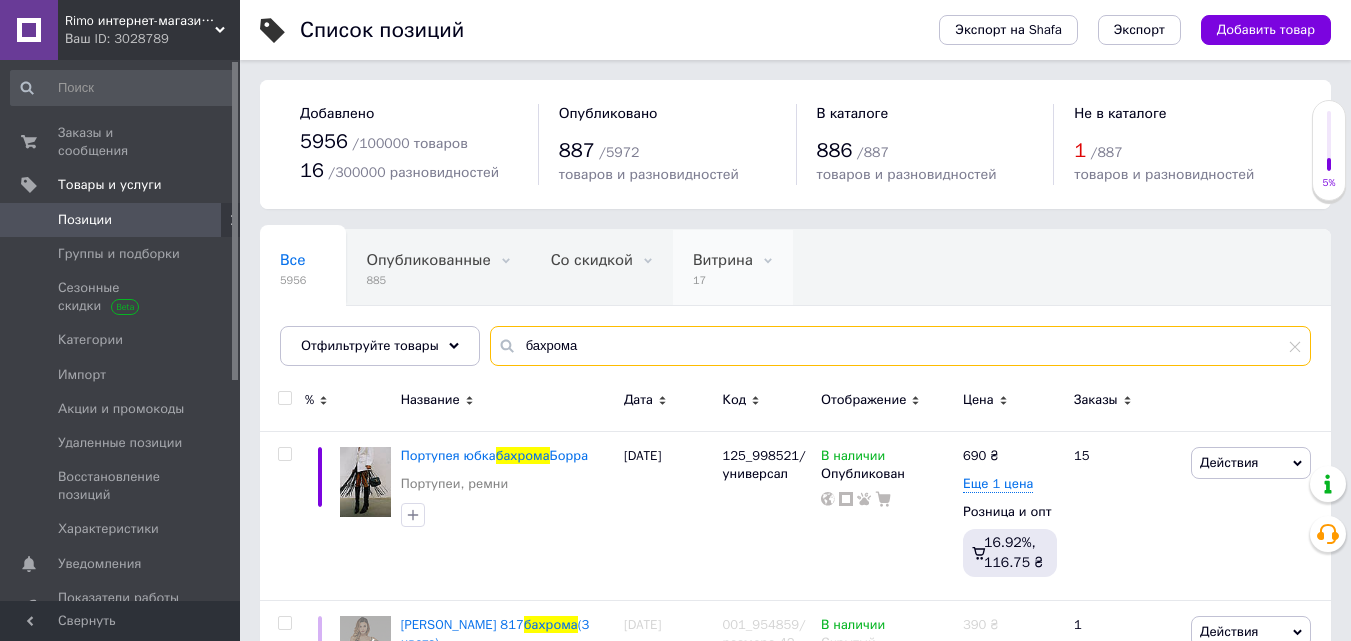 scroll, scrollTop: 200, scrollLeft: 0, axis: vertical 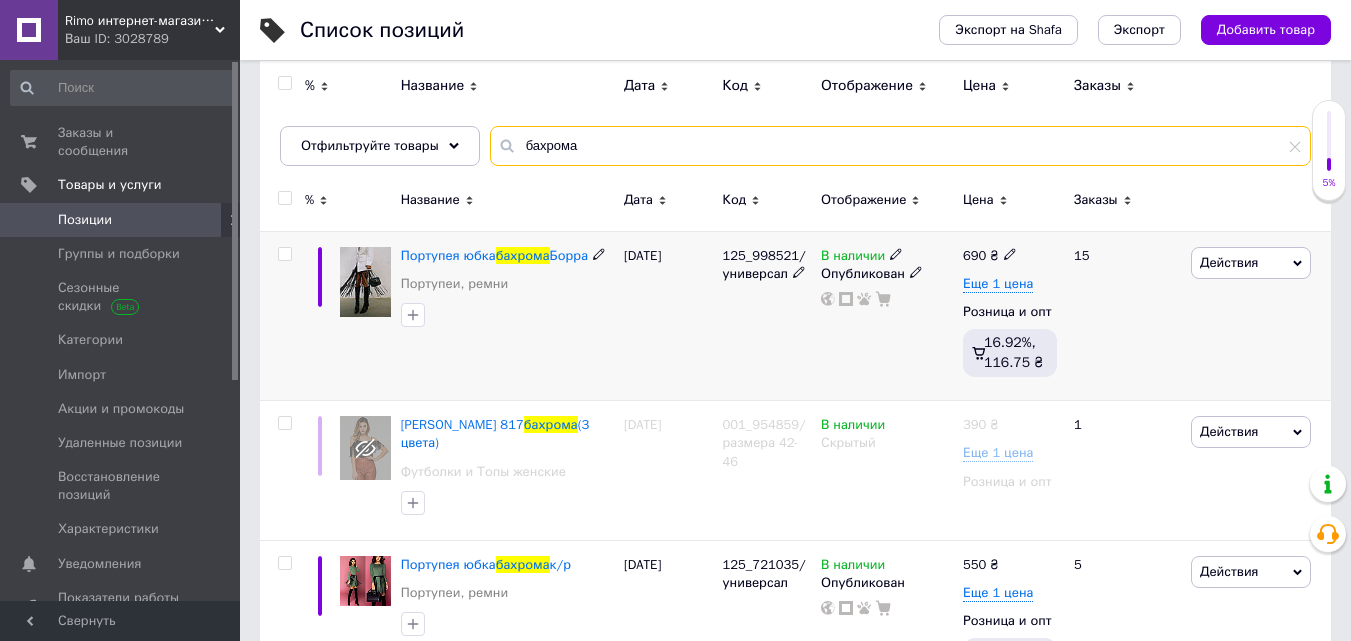 type on "бахрома" 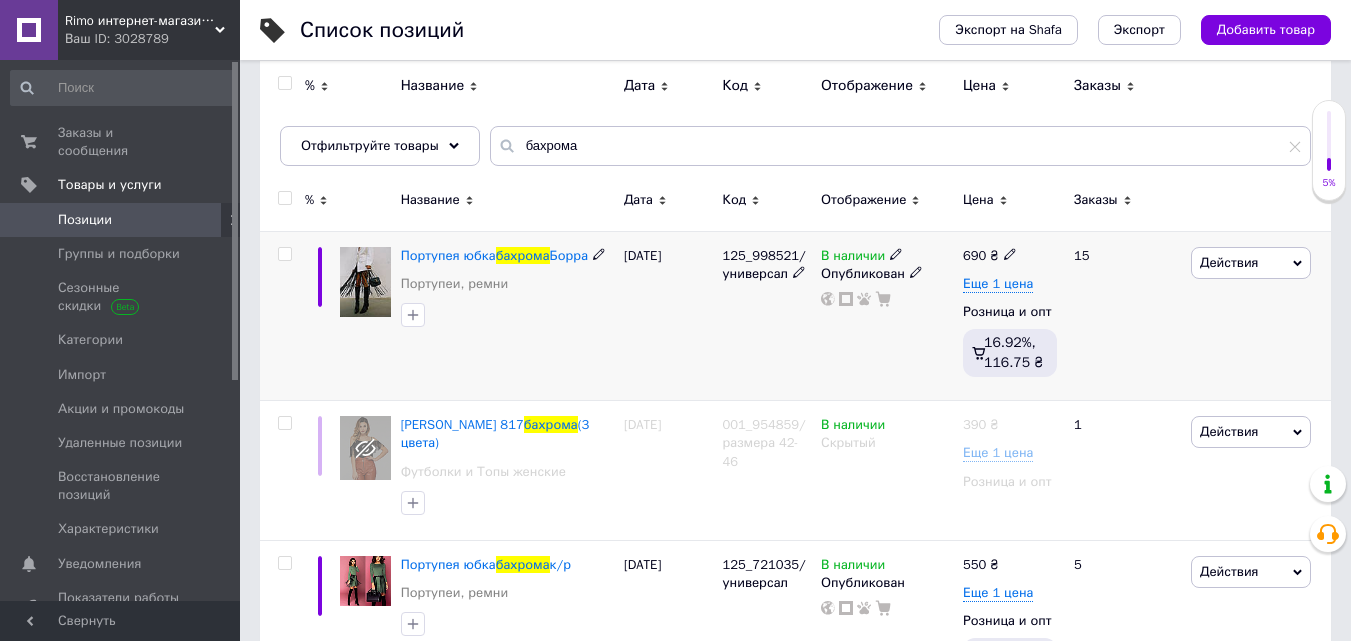 click 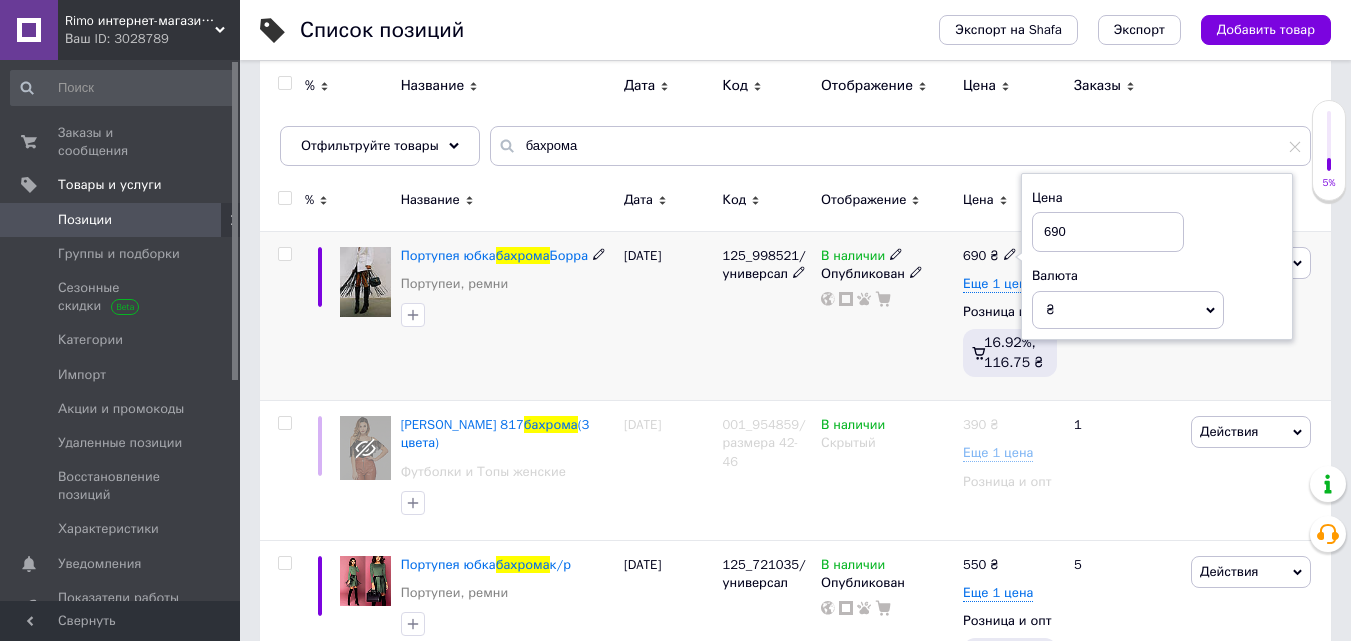 drag, startPoint x: 1043, startPoint y: 231, endPoint x: 1074, endPoint y: 236, distance: 31.400637 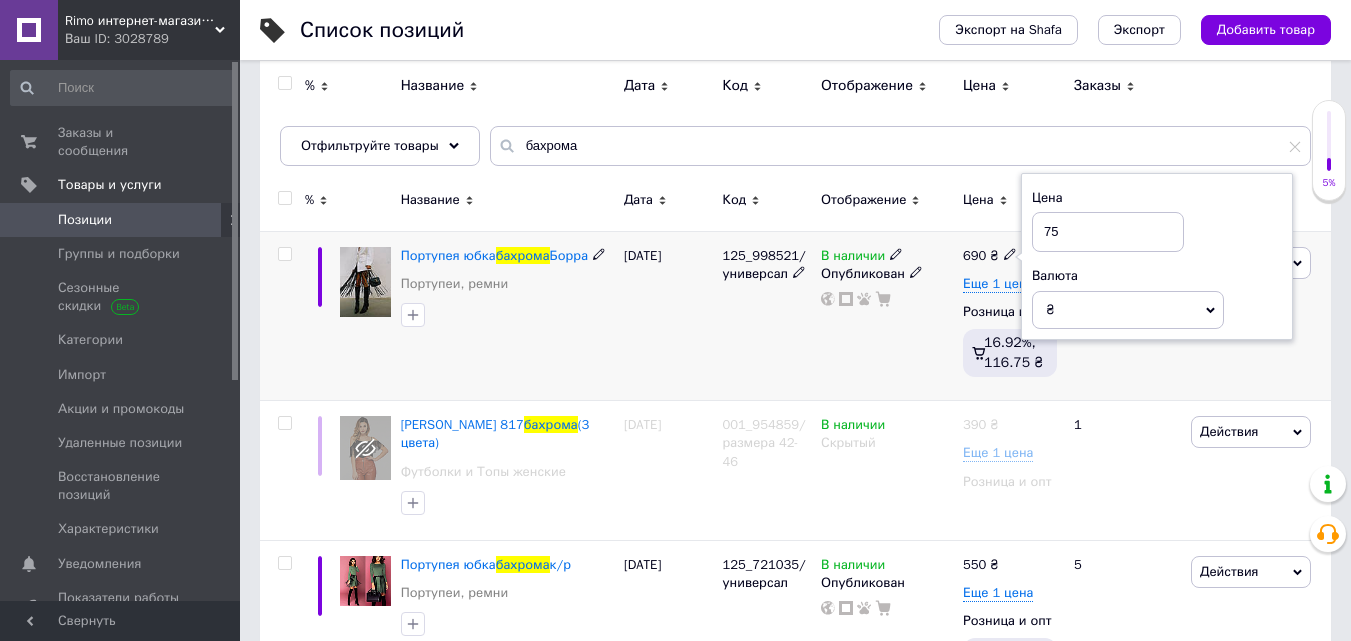 type on "750" 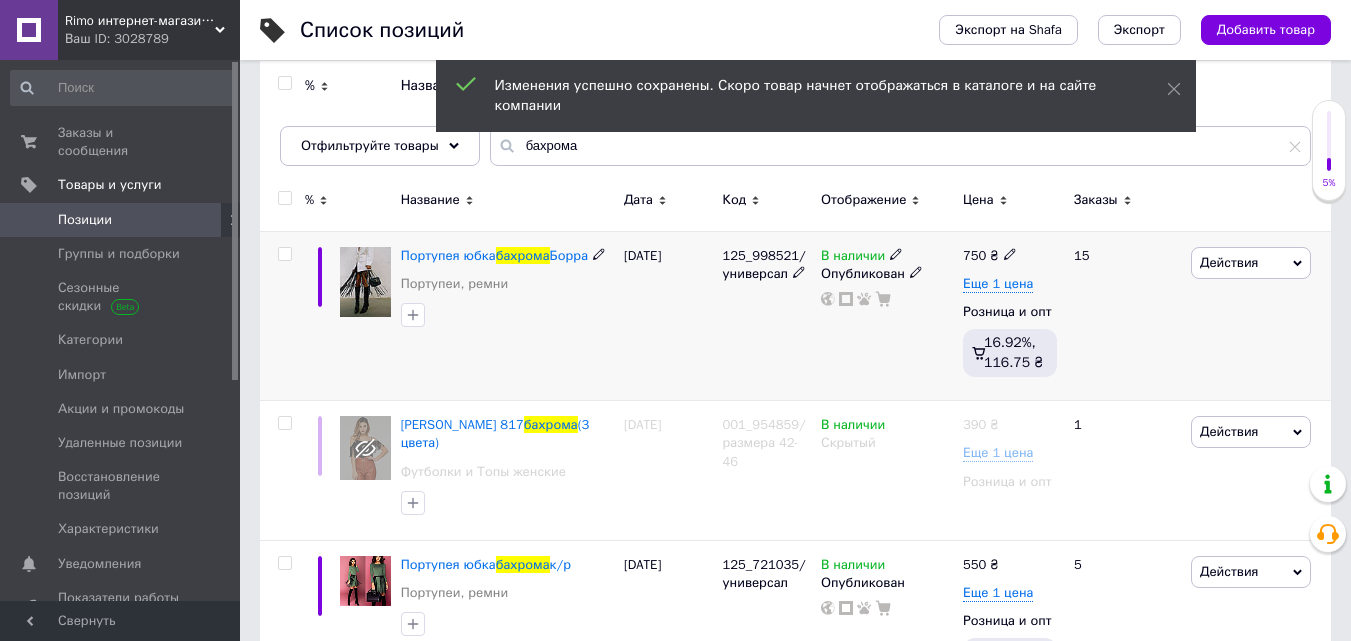click on "Еще 1 цена" at bounding box center (1010, 284) 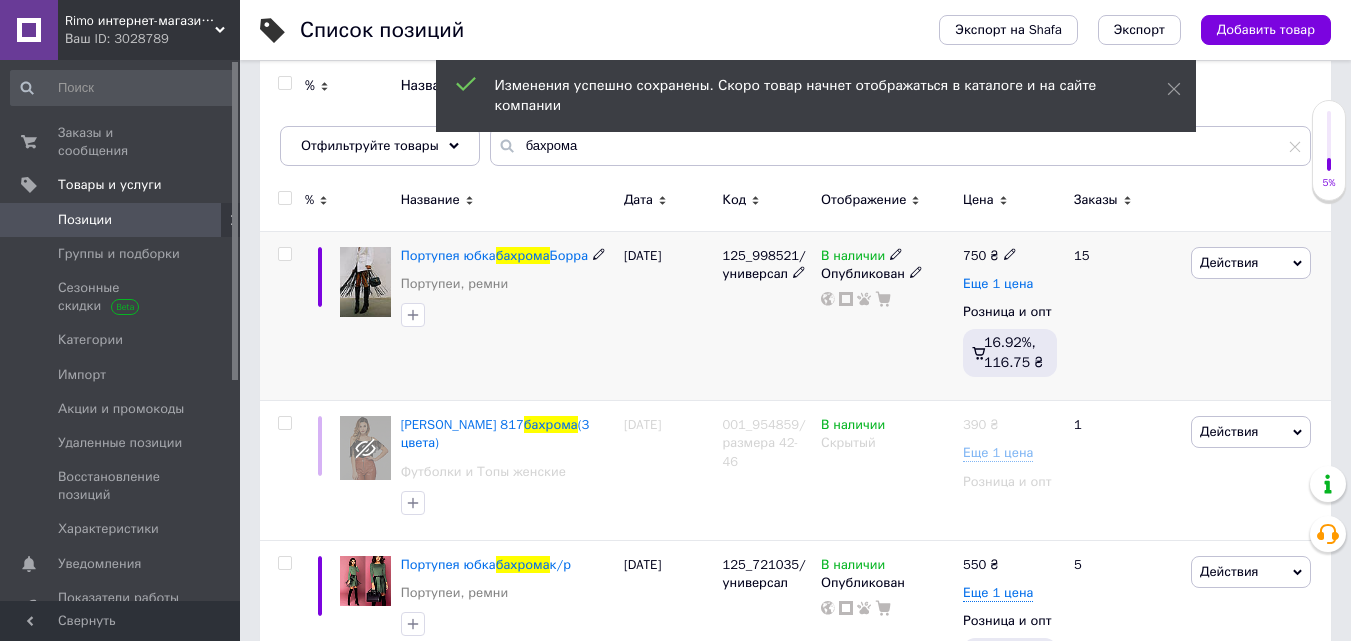 click on "Еще 1 цена" at bounding box center (998, 284) 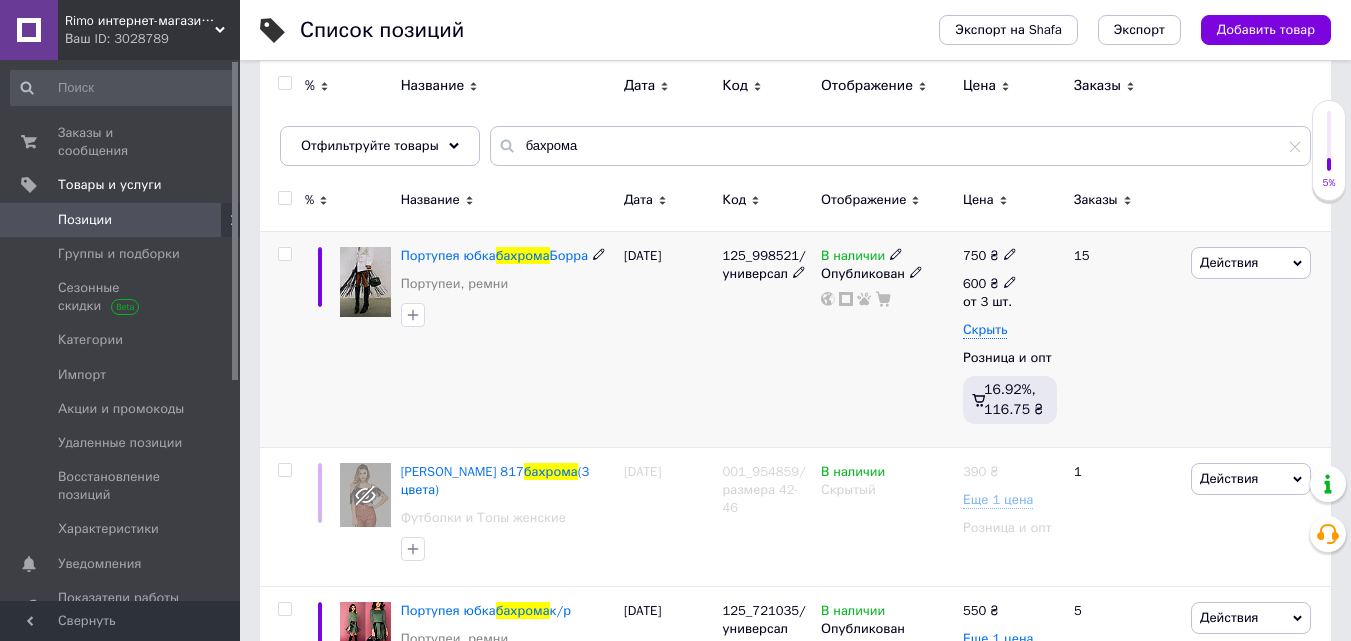 click 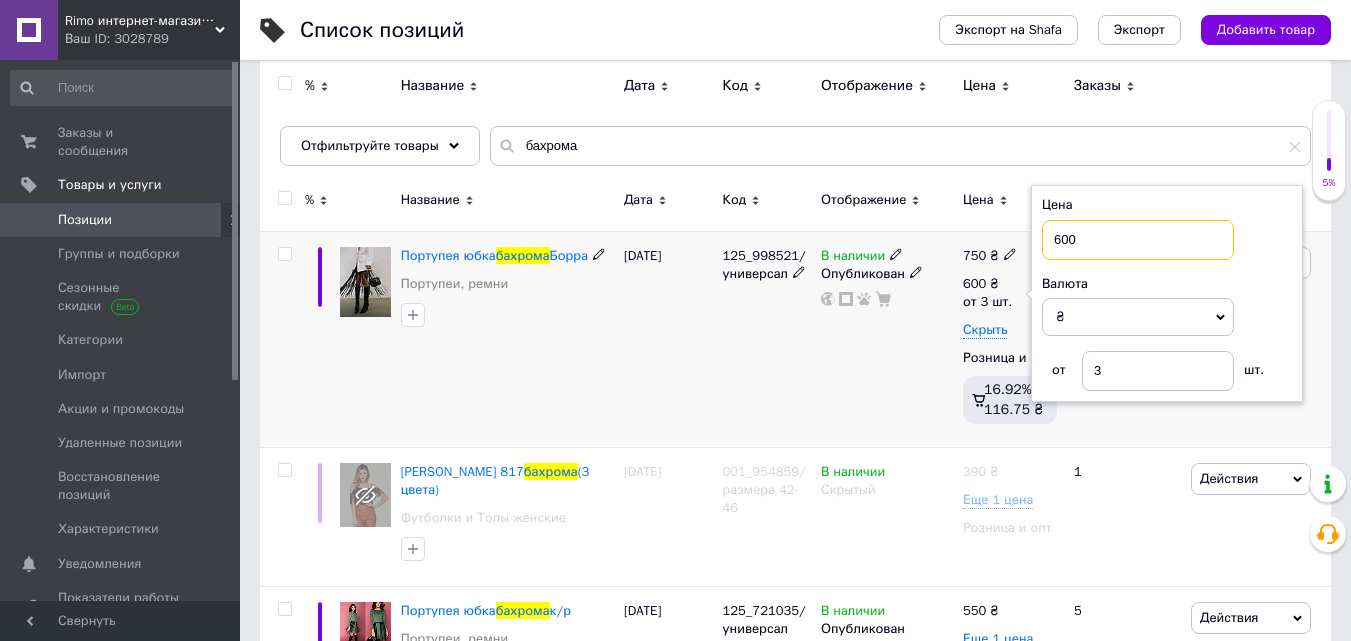 drag, startPoint x: 1060, startPoint y: 237, endPoint x: 1079, endPoint y: 238, distance: 19.026299 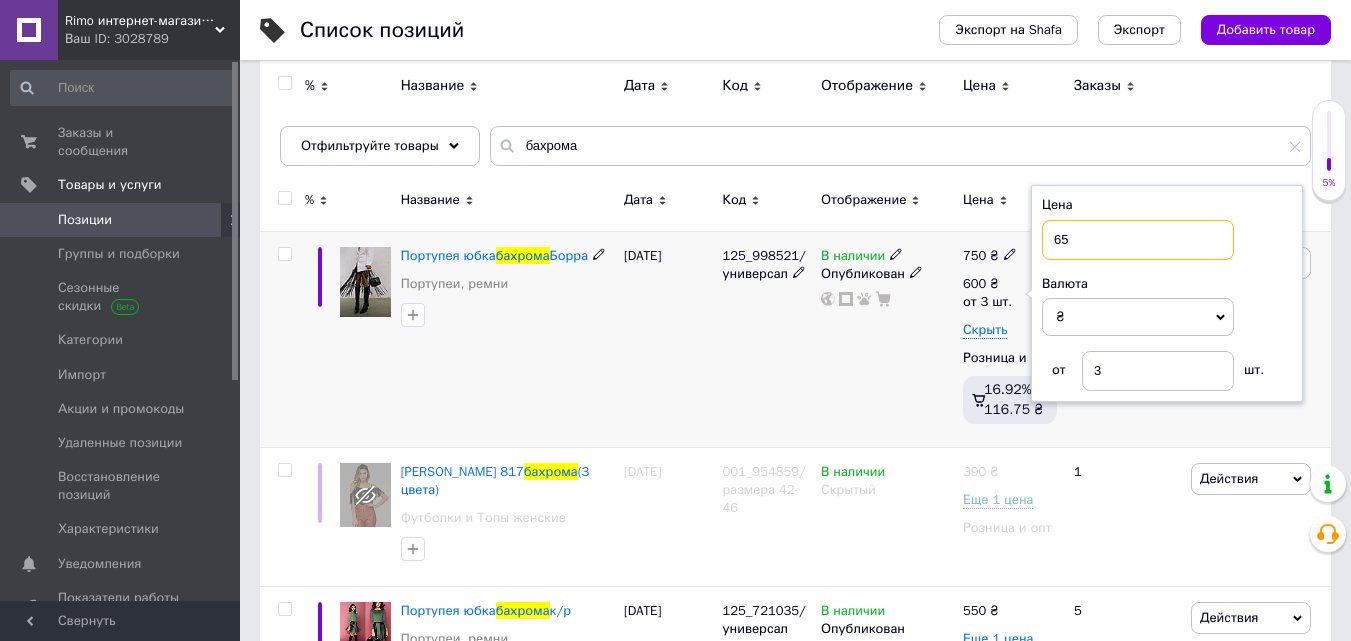 type on "650" 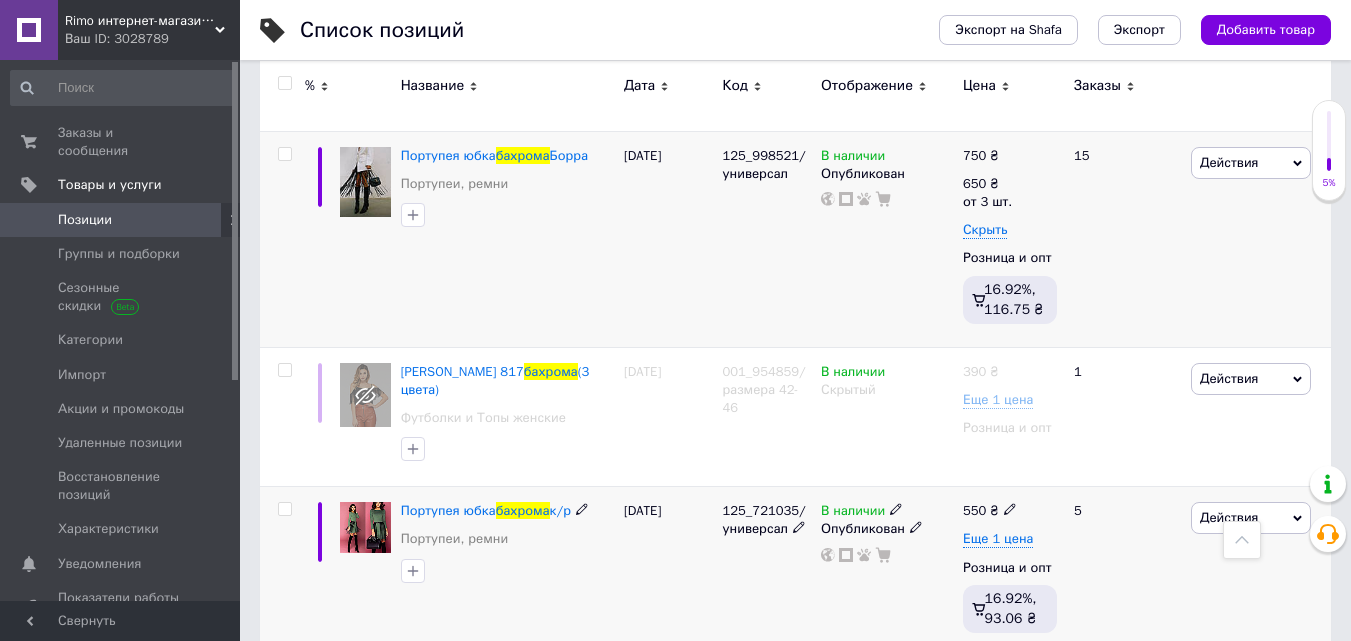 scroll, scrollTop: 500, scrollLeft: 0, axis: vertical 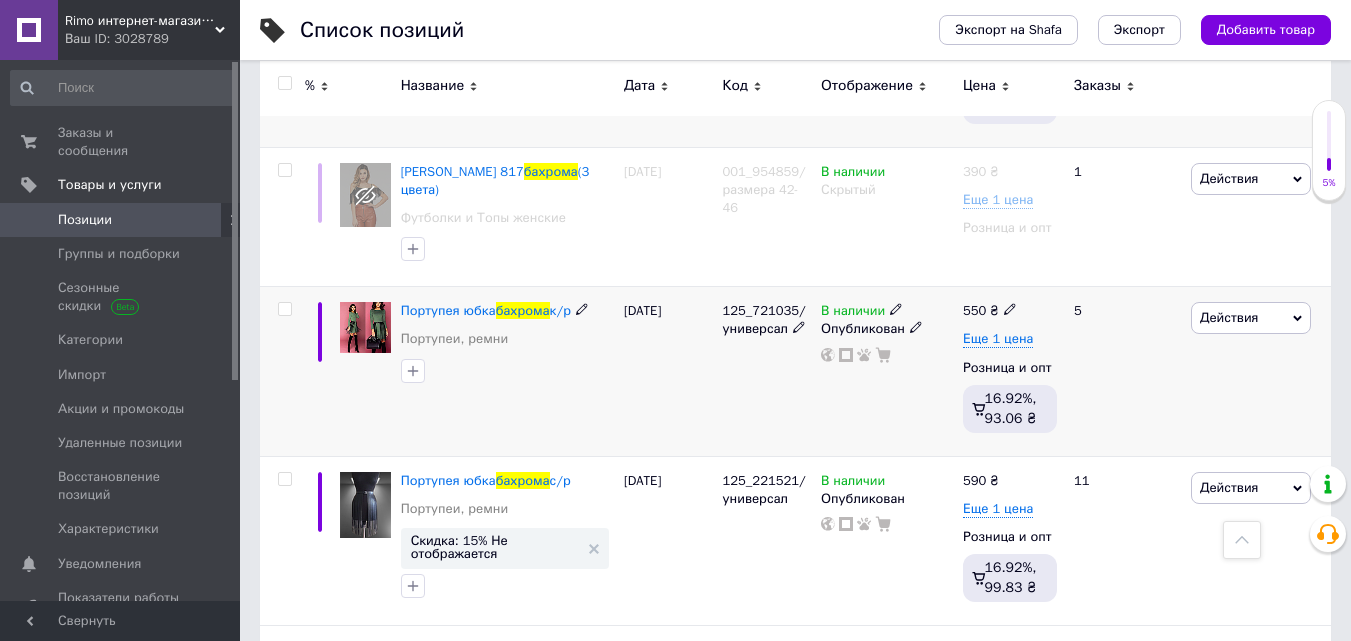click 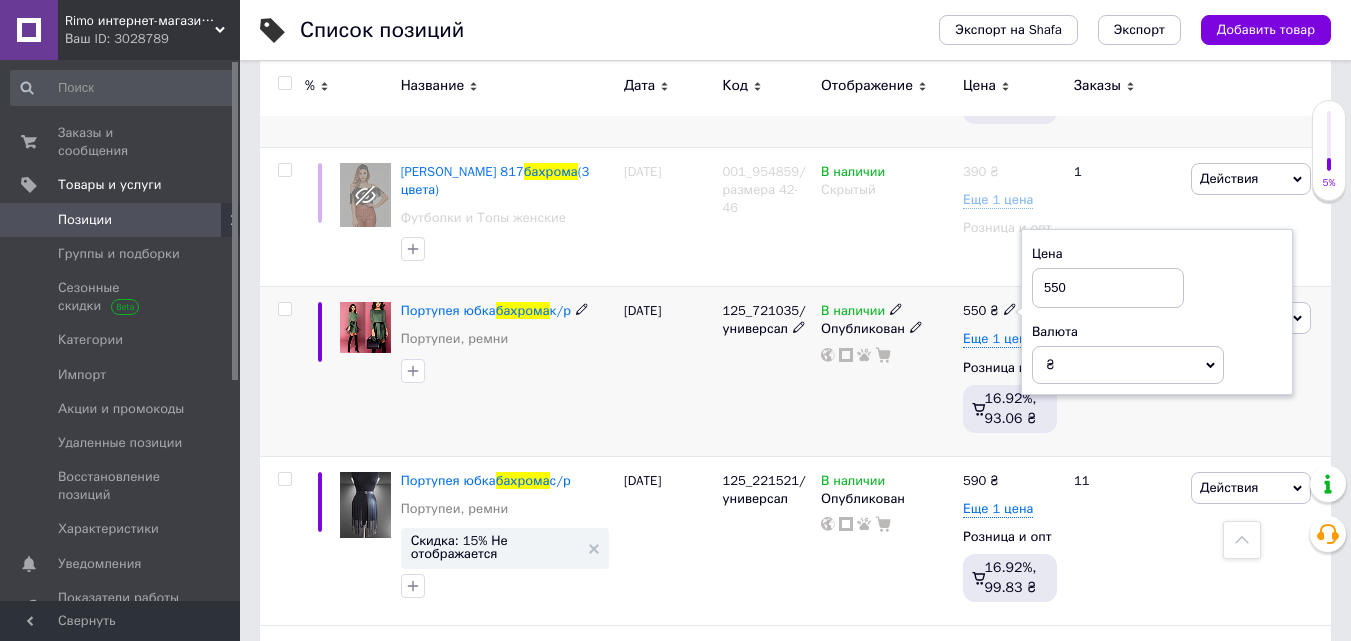 click on "550" at bounding box center (1108, 288) 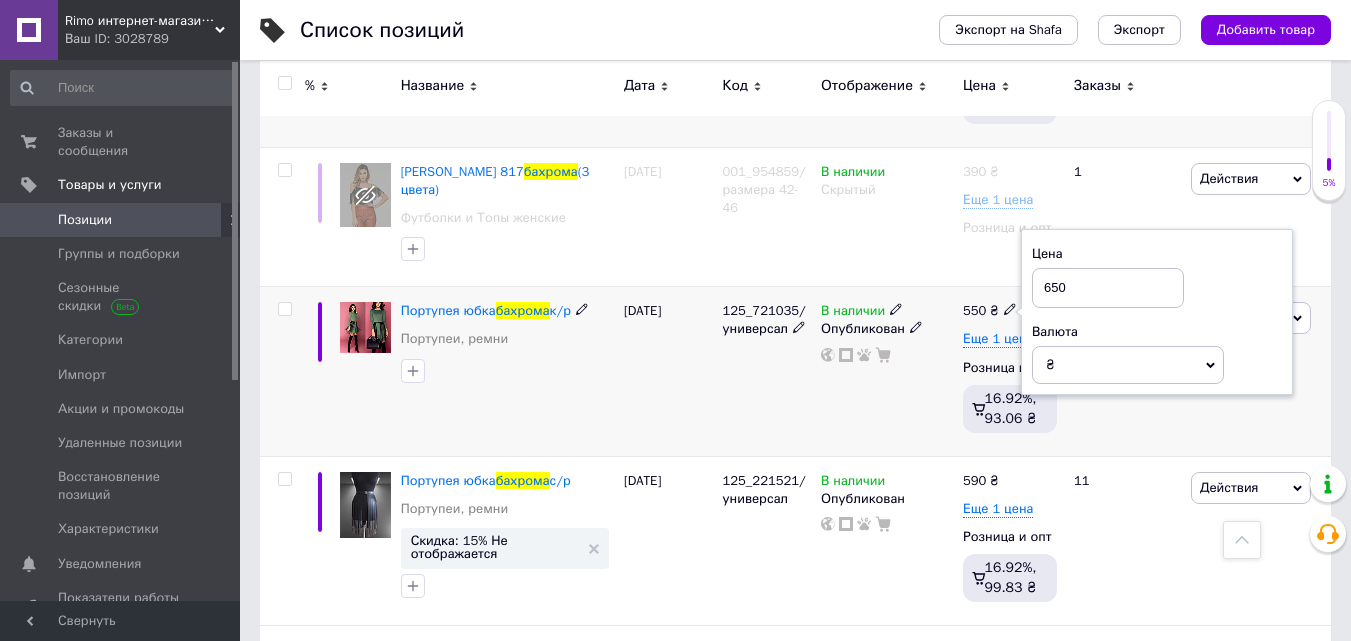 type on "650" 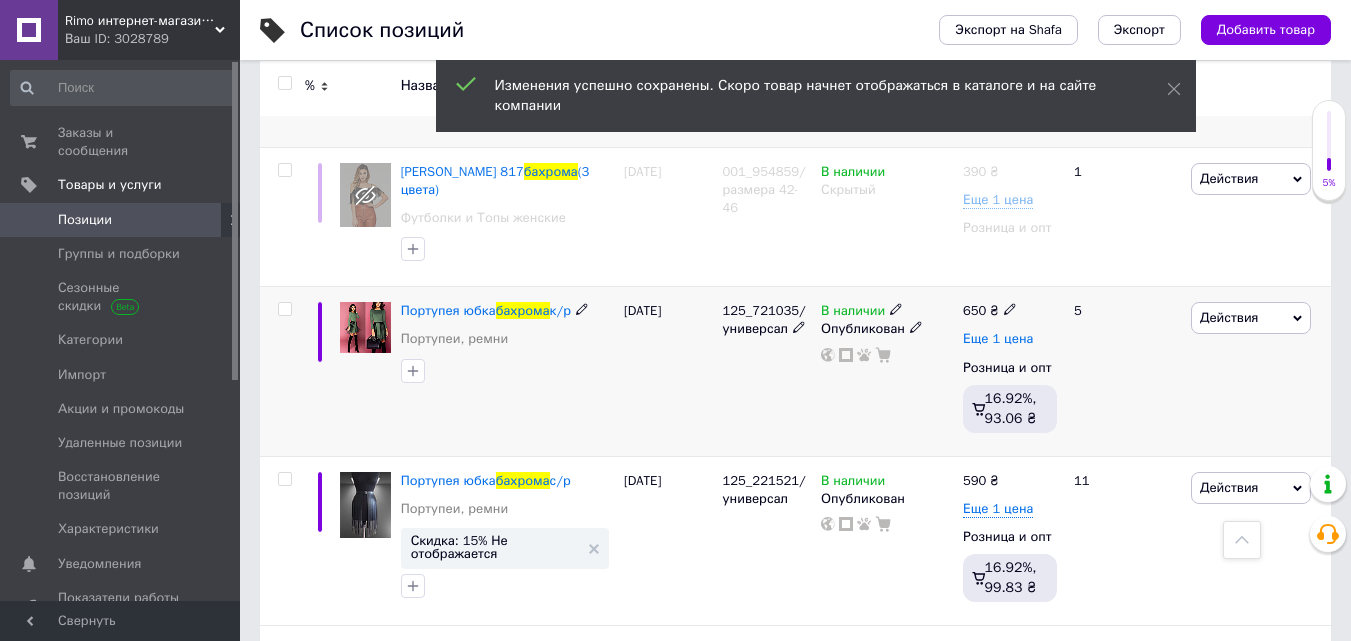 click on "Еще 1 цена" at bounding box center (998, 339) 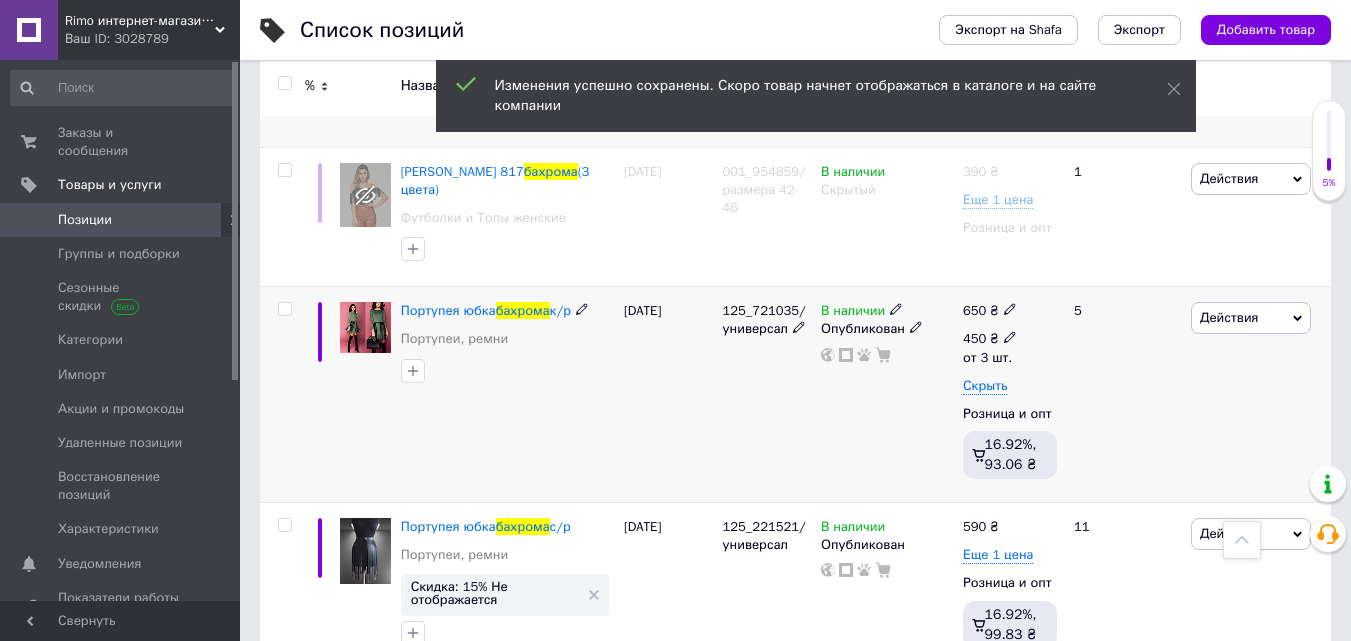 click 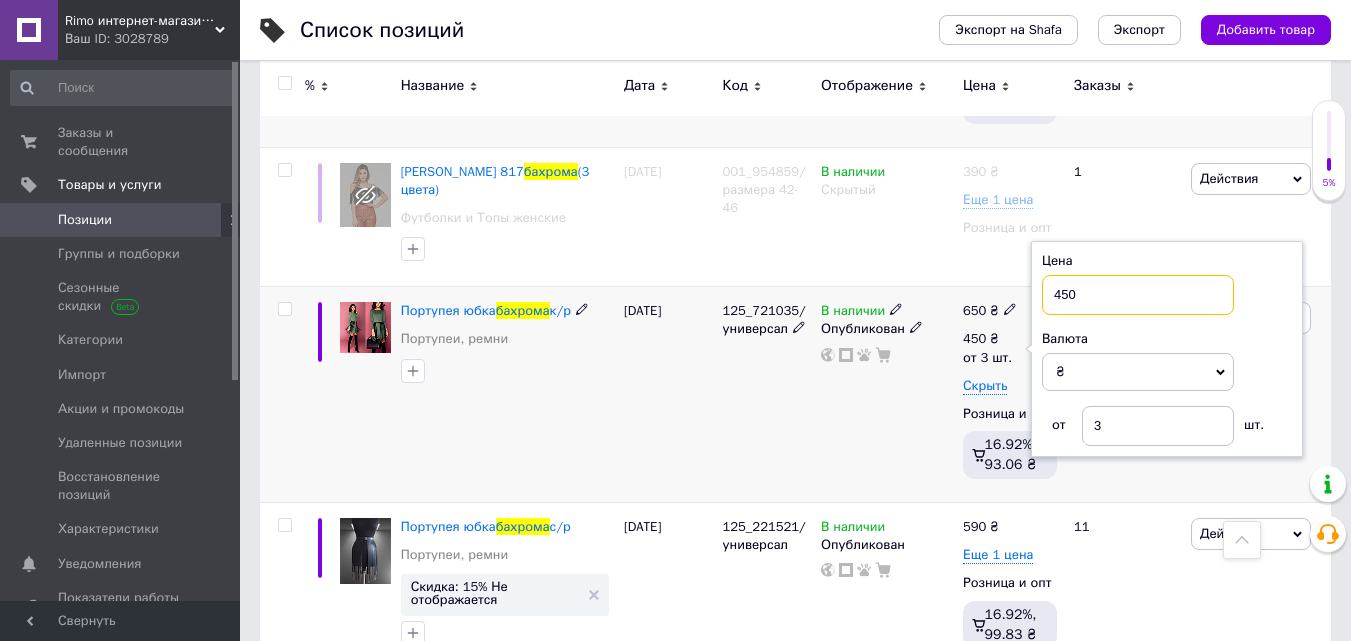click on "450" at bounding box center (1138, 295) 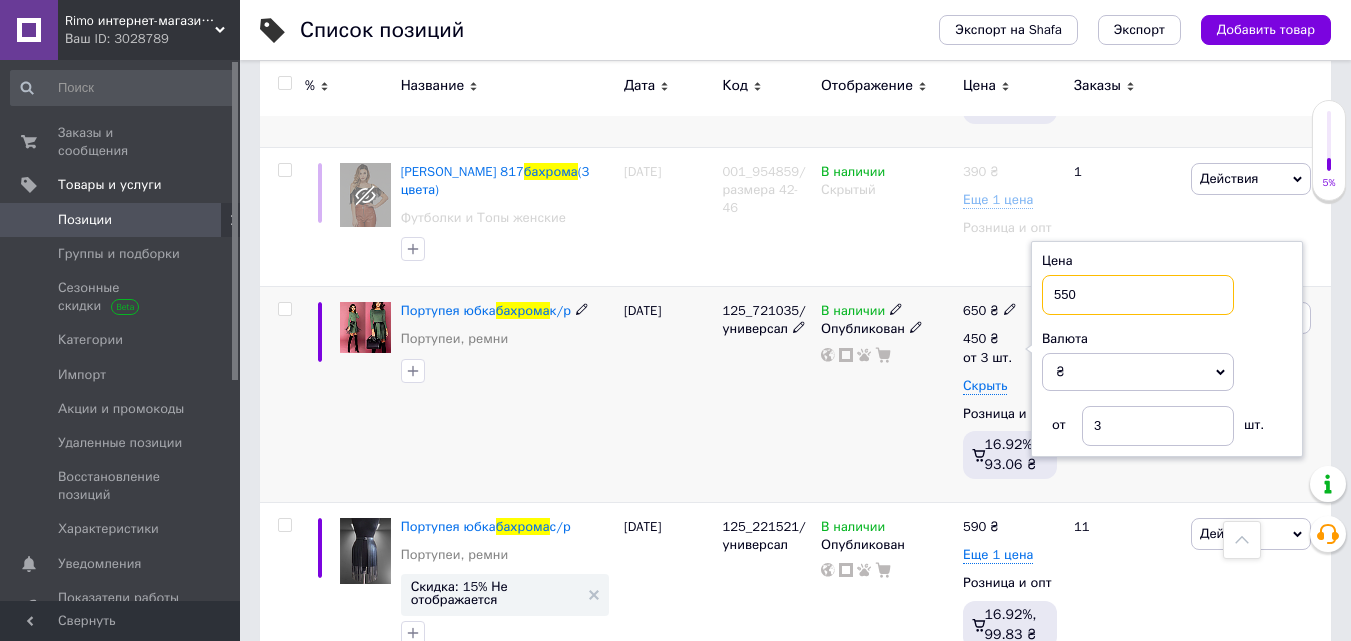 type on "550" 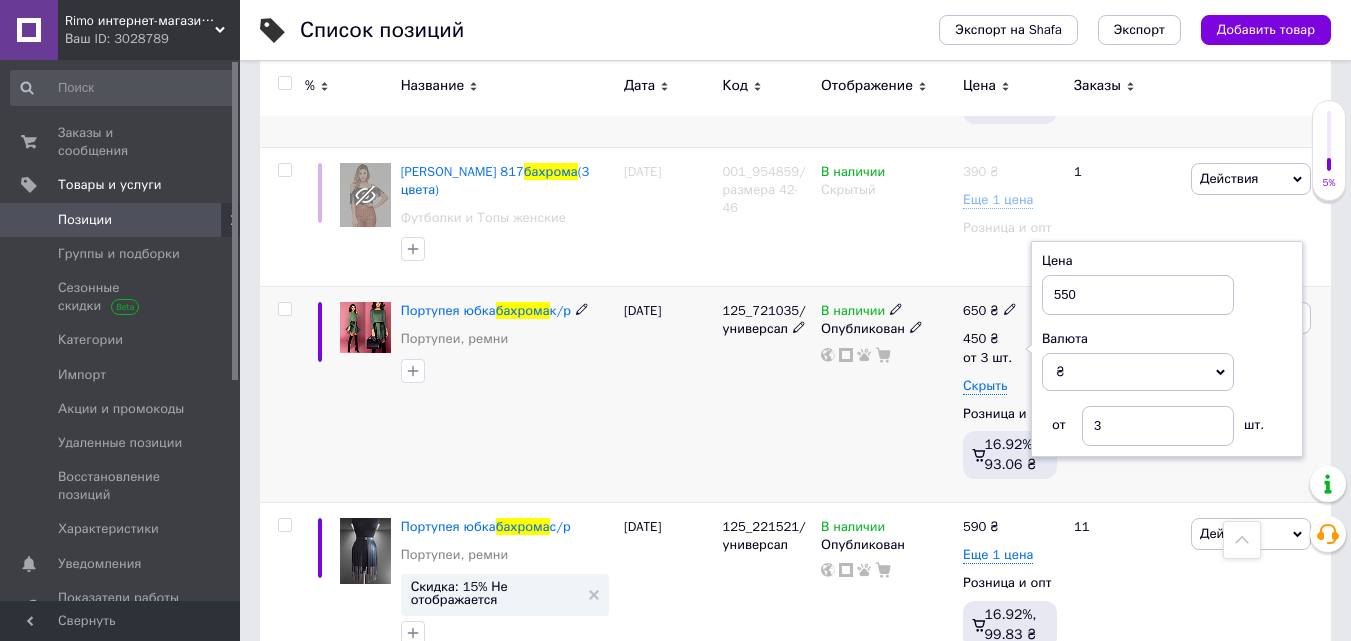 click on "В наличии Опубликован" at bounding box center (887, 395) 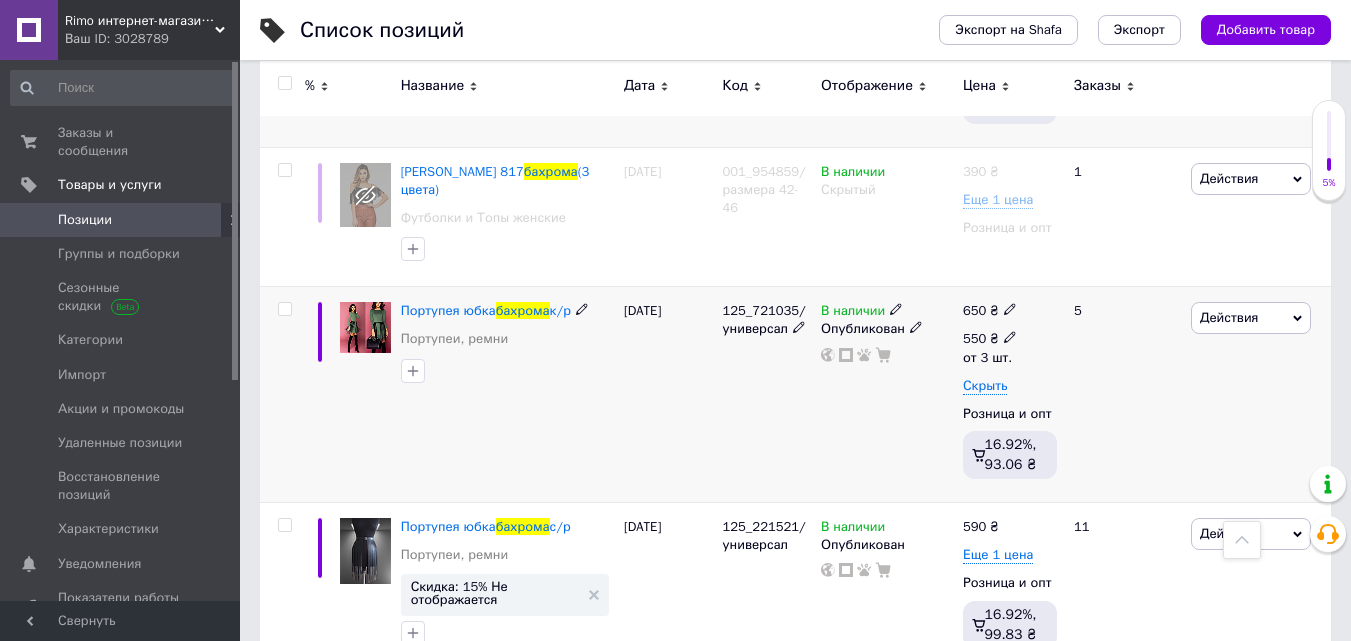 scroll, scrollTop: 700, scrollLeft: 0, axis: vertical 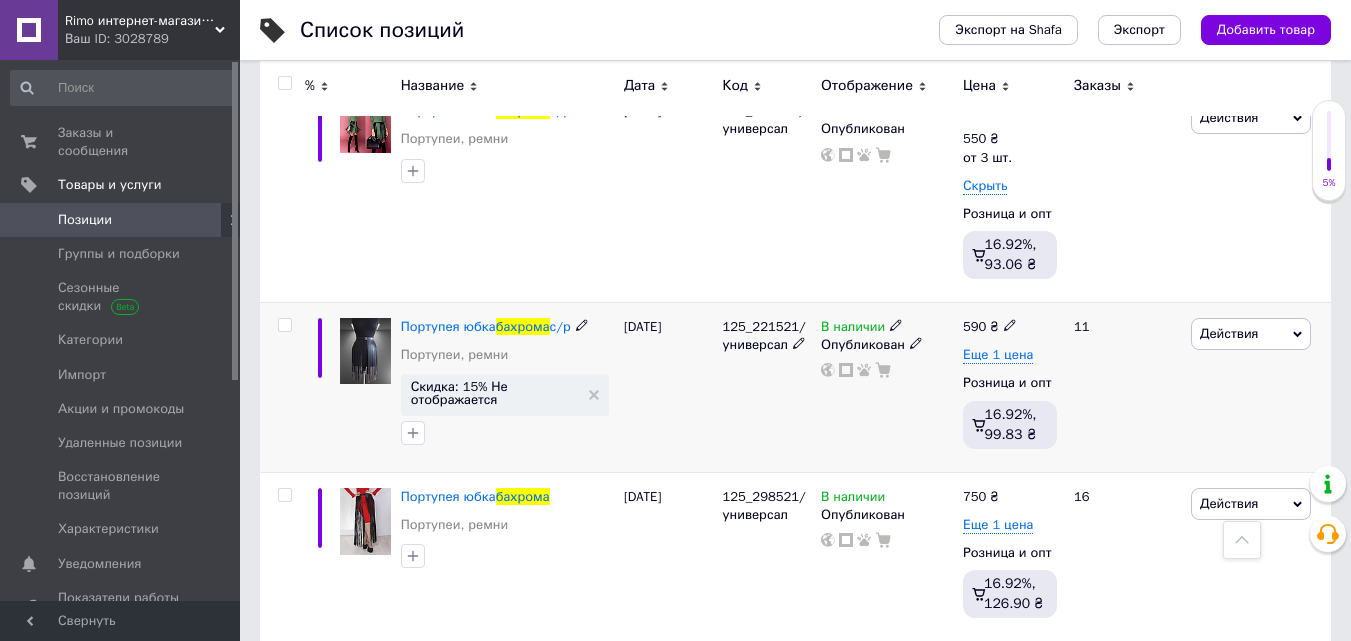 click 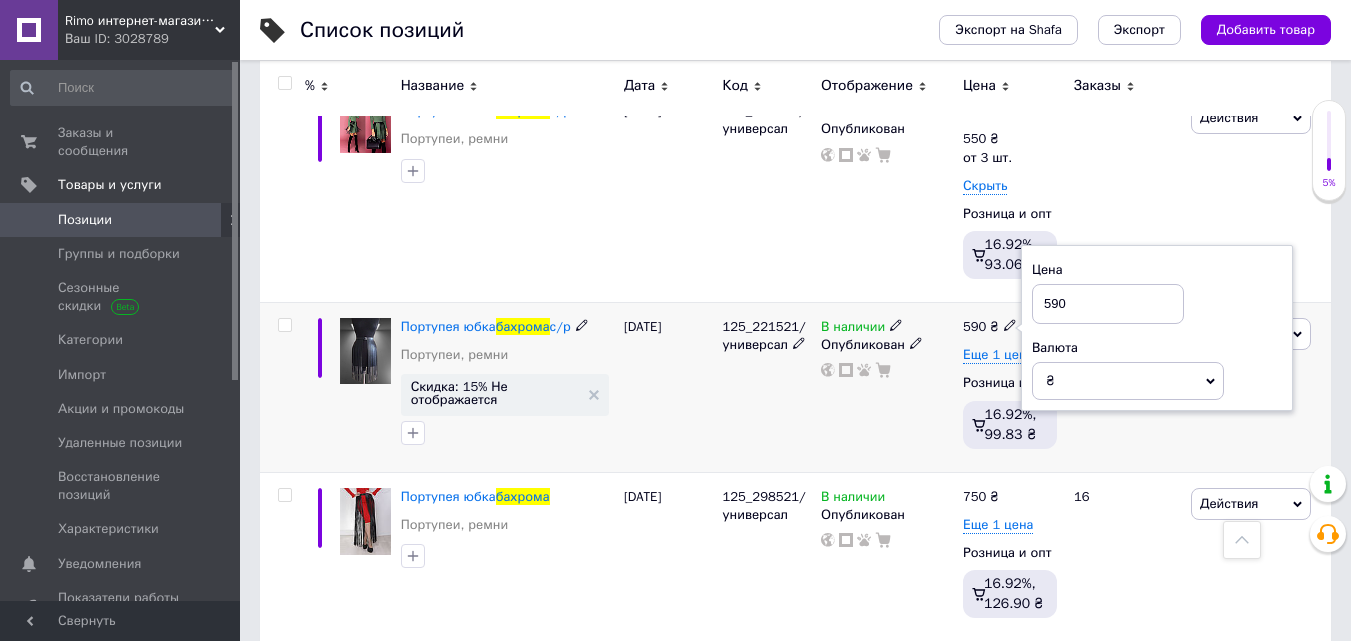 scroll, scrollTop: 500, scrollLeft: 0, axis: vertical 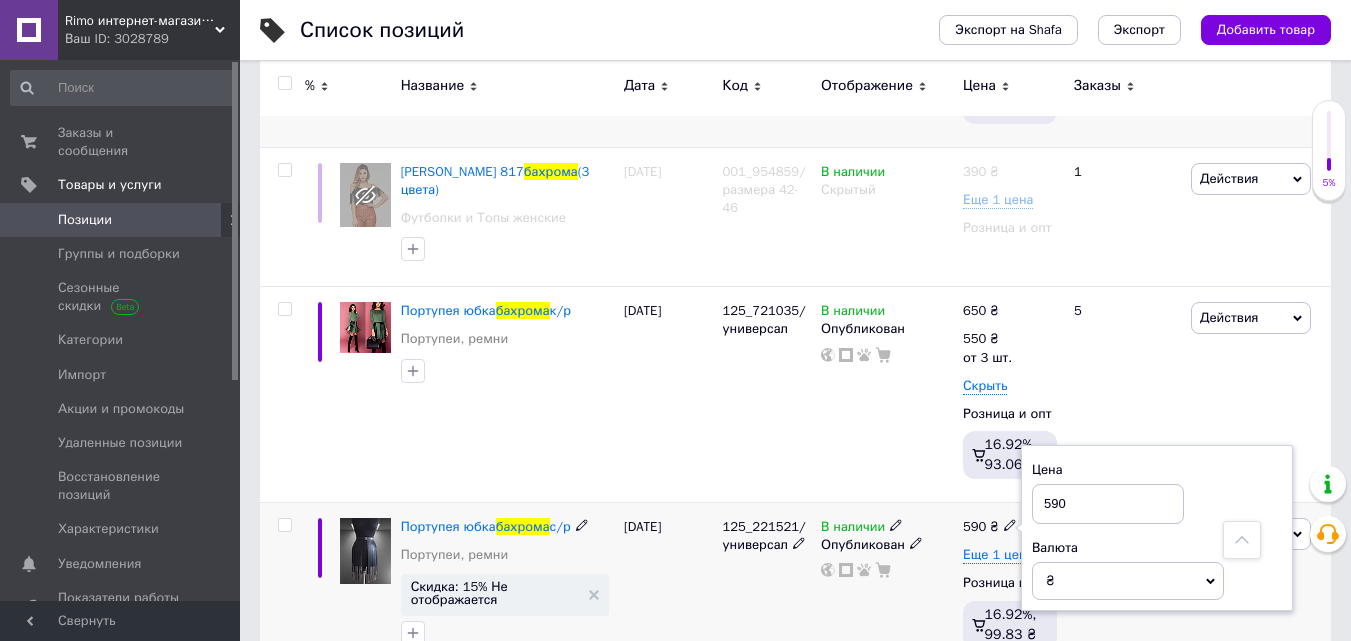 click on "590" at bounding box center [1108, 504] 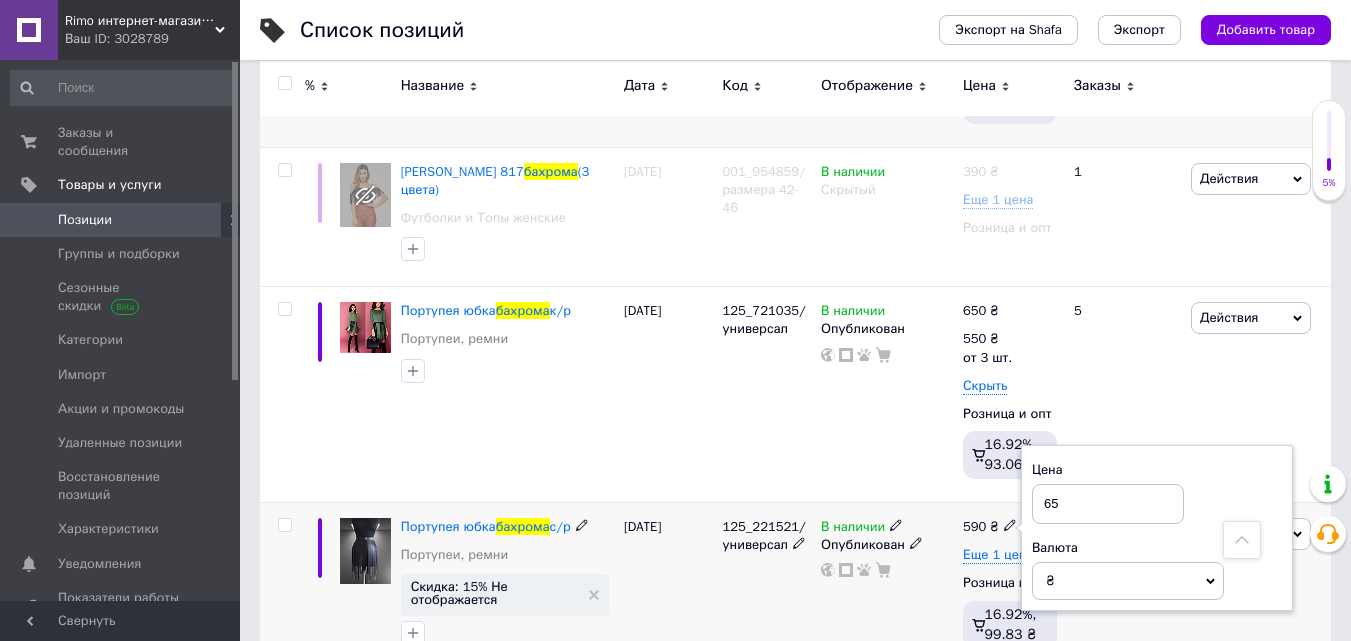 type on "650" 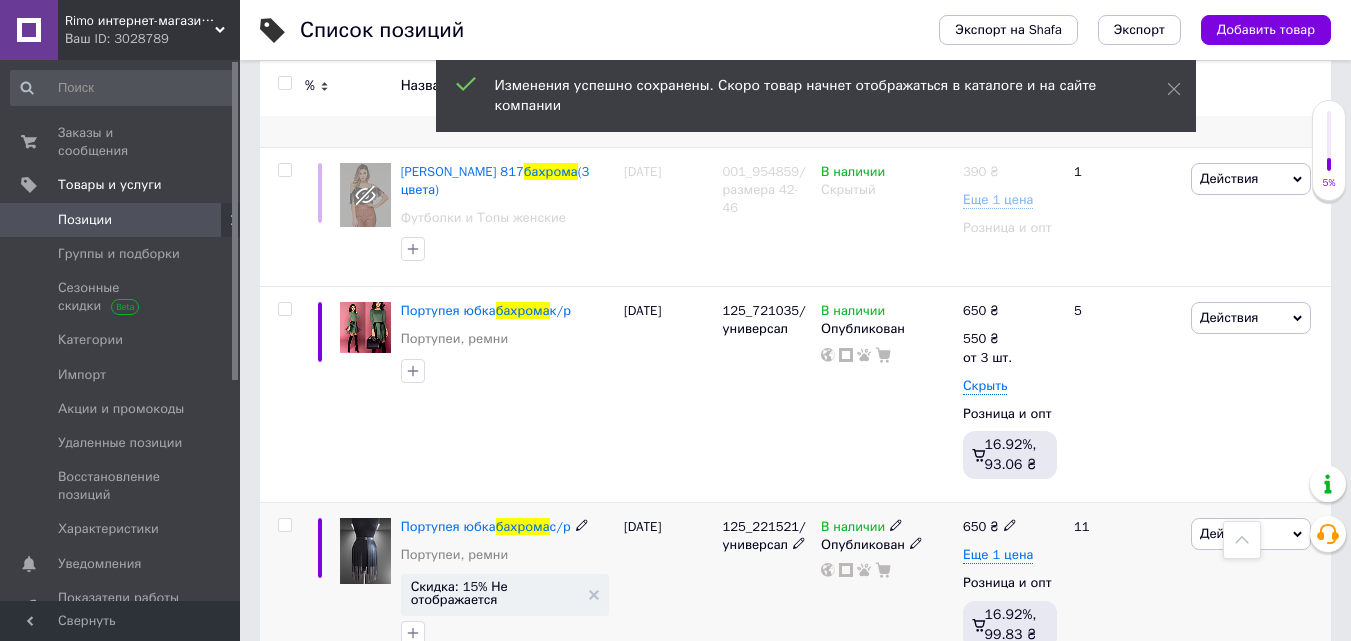 click 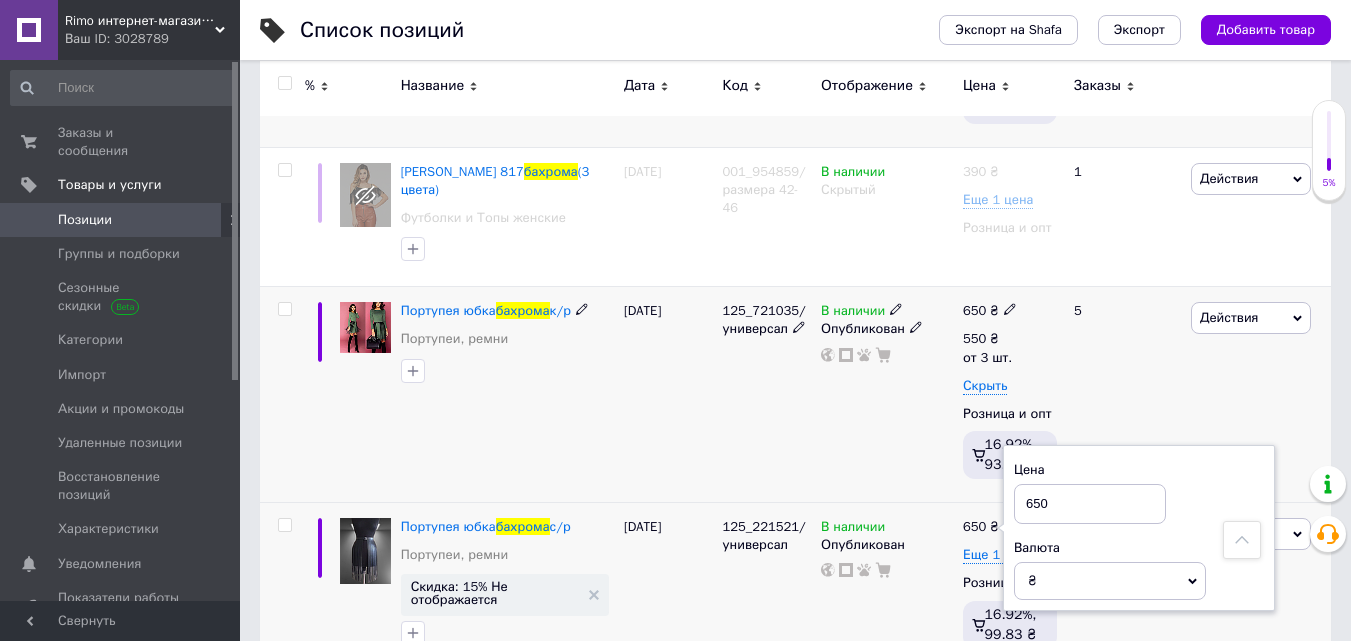 click on "5" at bounding box center [1124, 395] 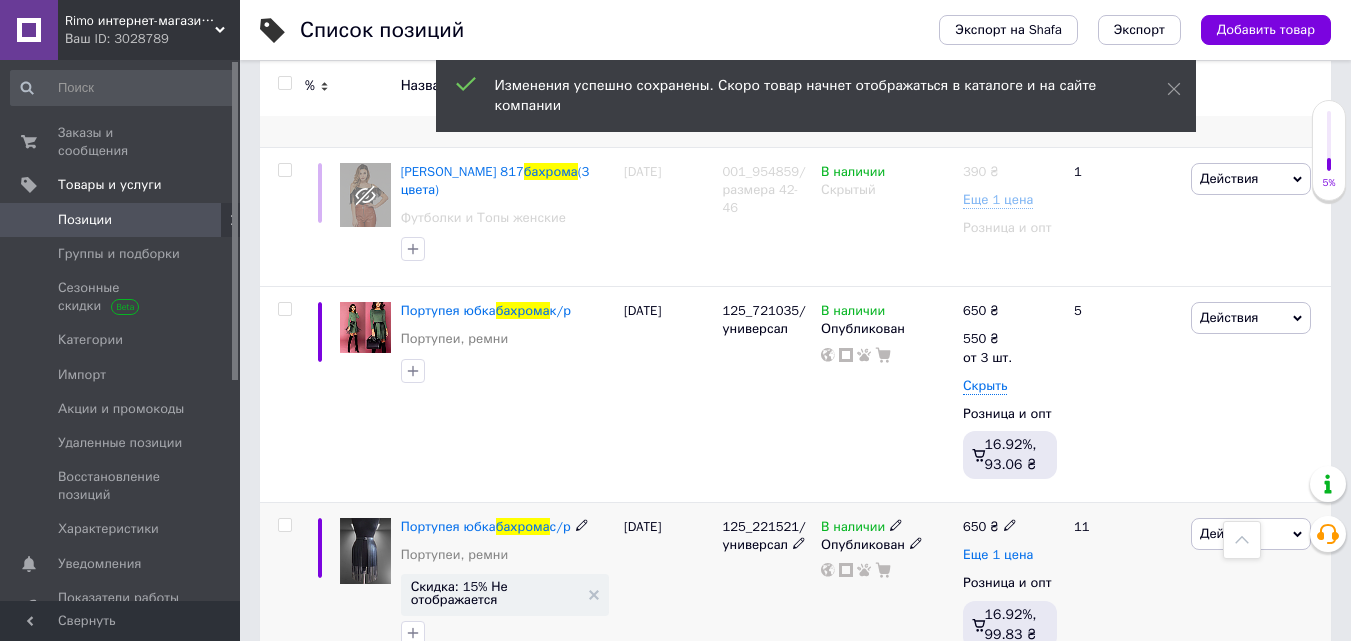 click on "Еще 1 цена" at bounding box center [998, 555] 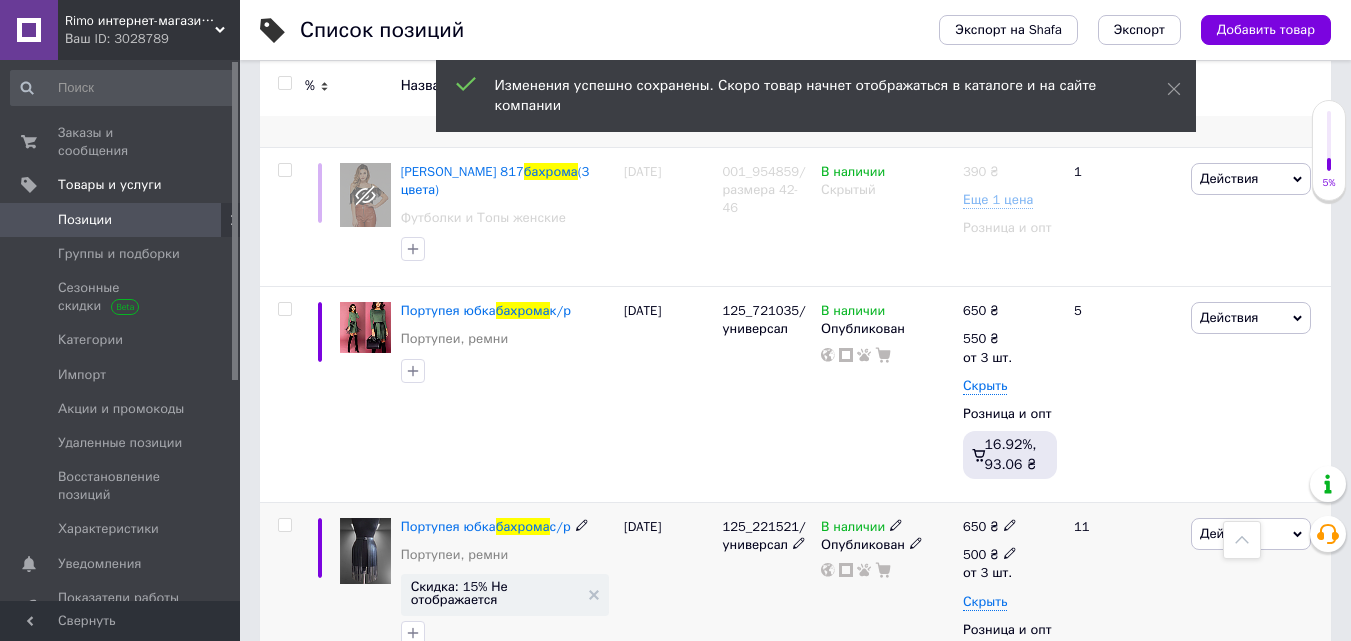click 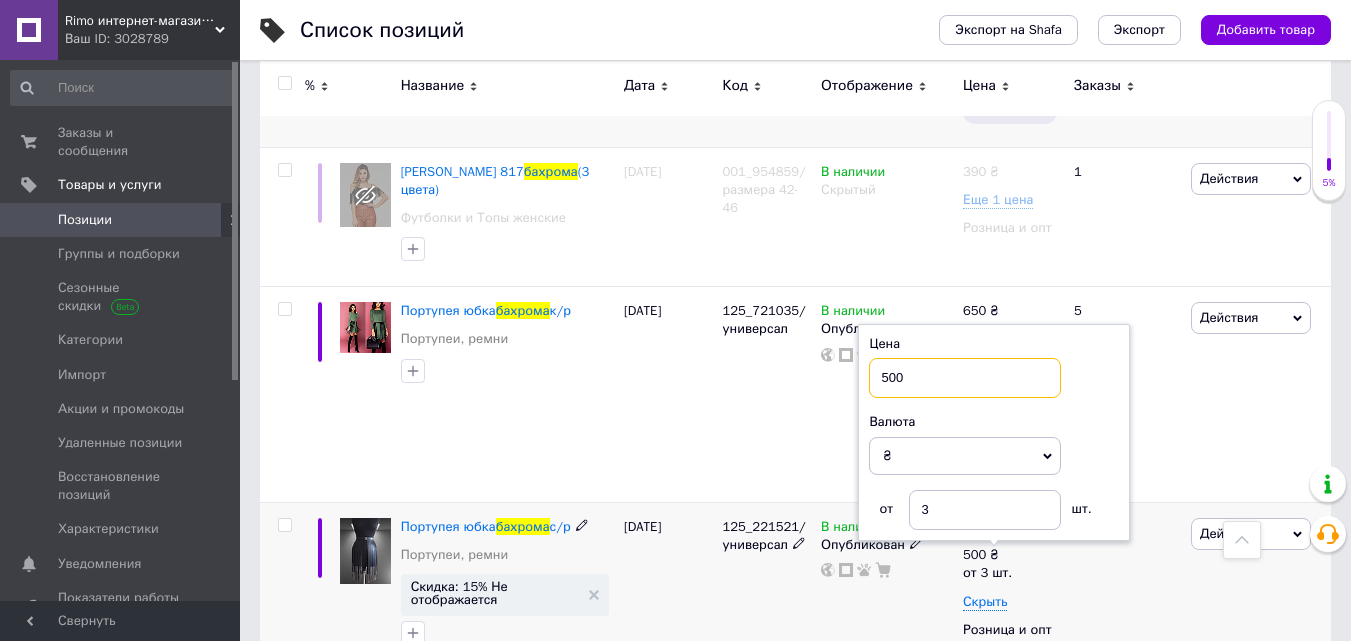 click on "500" at bounding box center [965, 378] 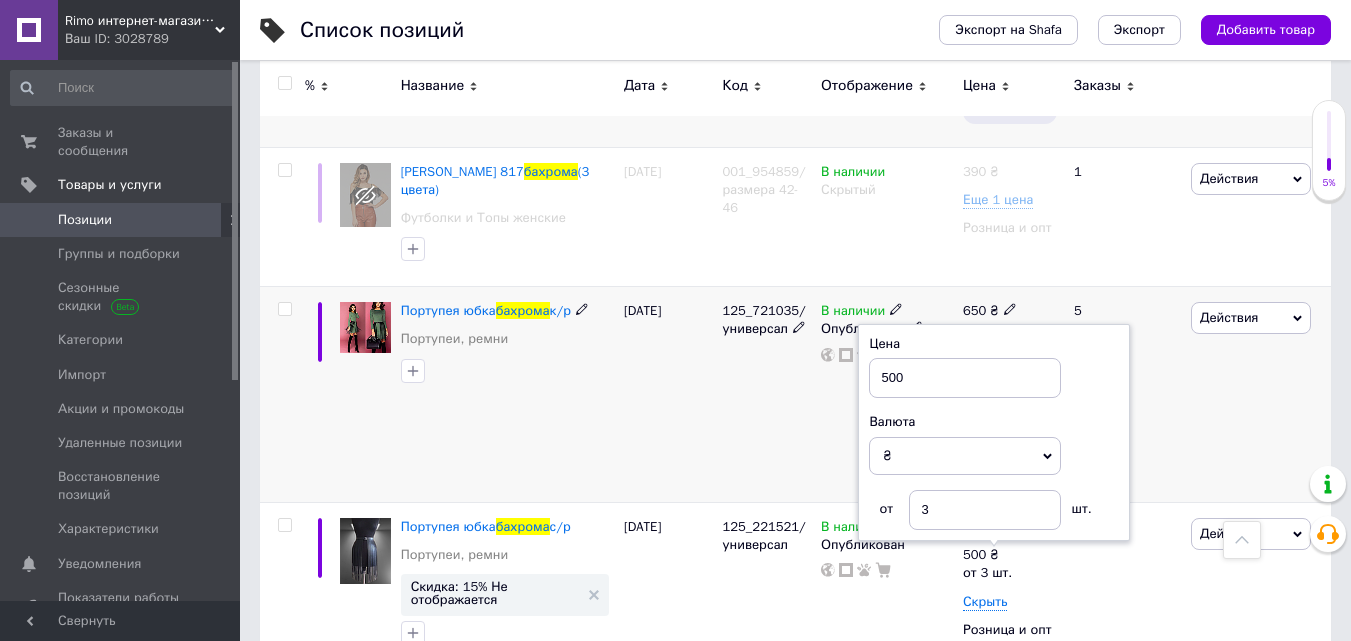 click on "Действия Редактировать Поднять в начало группы Копировать Скидка Подарок Сопутствующие Скрыть Ярлык Добавить на витрину Добавить в кампанию Каталог ProSale Удалить" at bounding box center (1258, 395) 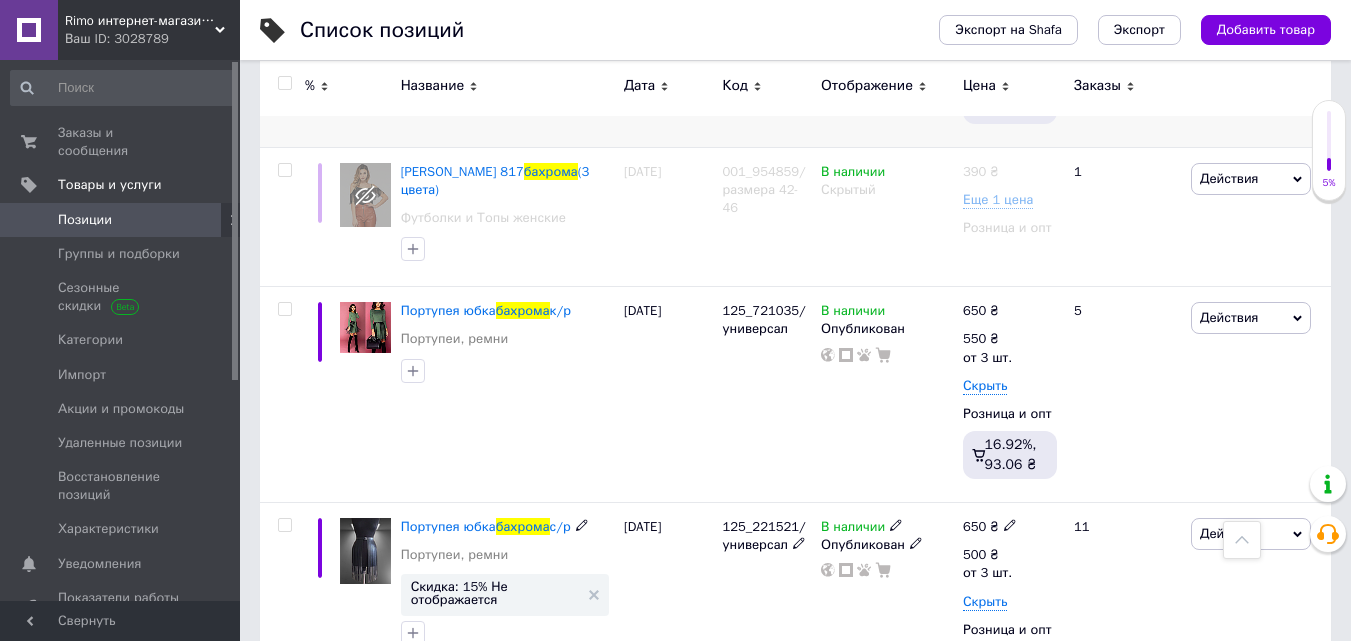 click 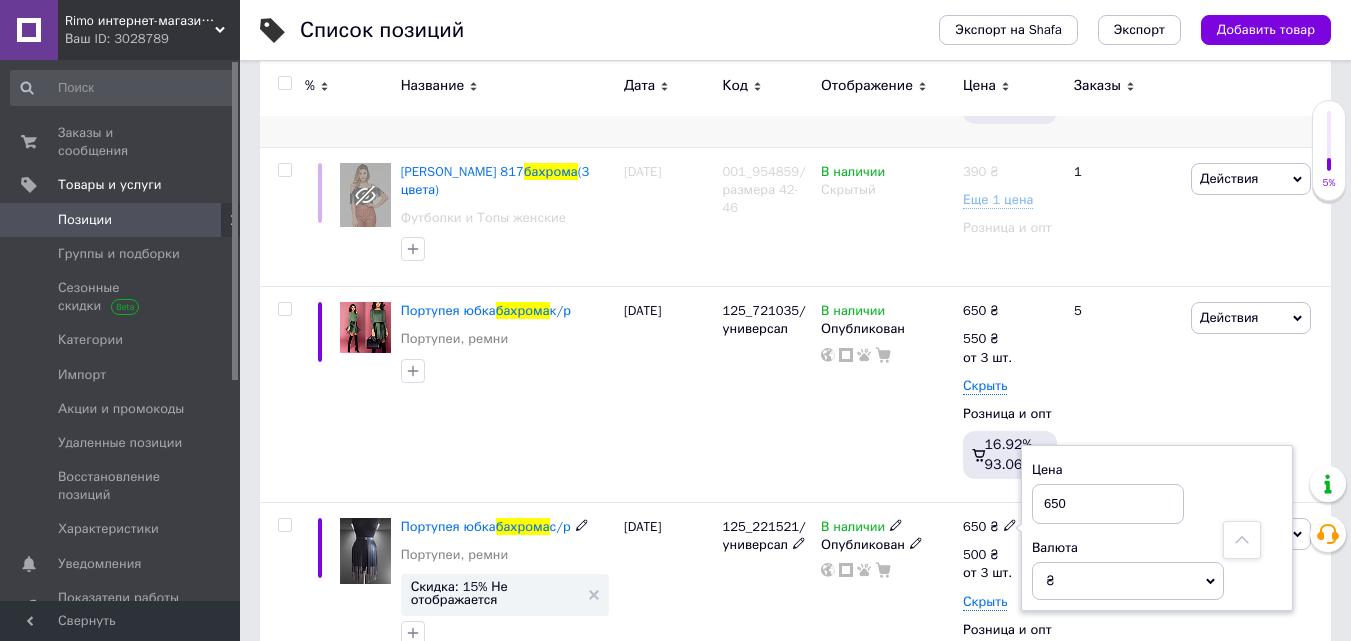 drag, startPoint x: 1053, startPoint y: 502, endPoint x: 1111, endPoint y: 508, distance: 58.30952 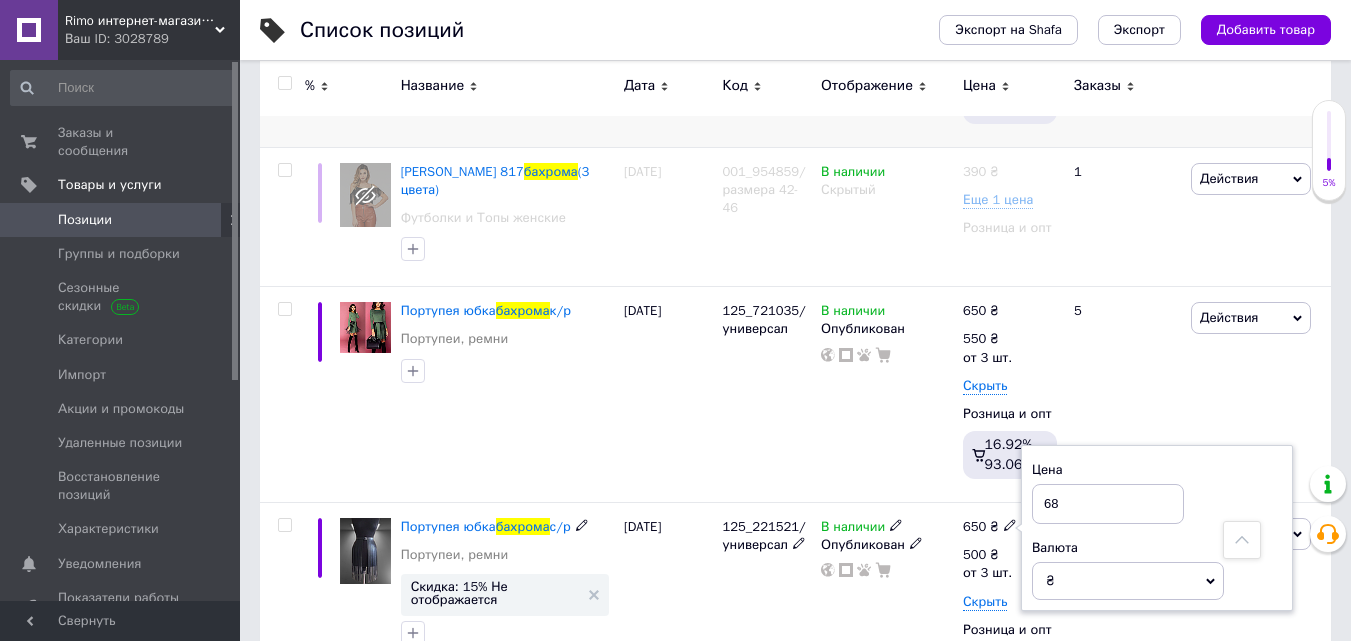 type on "680" 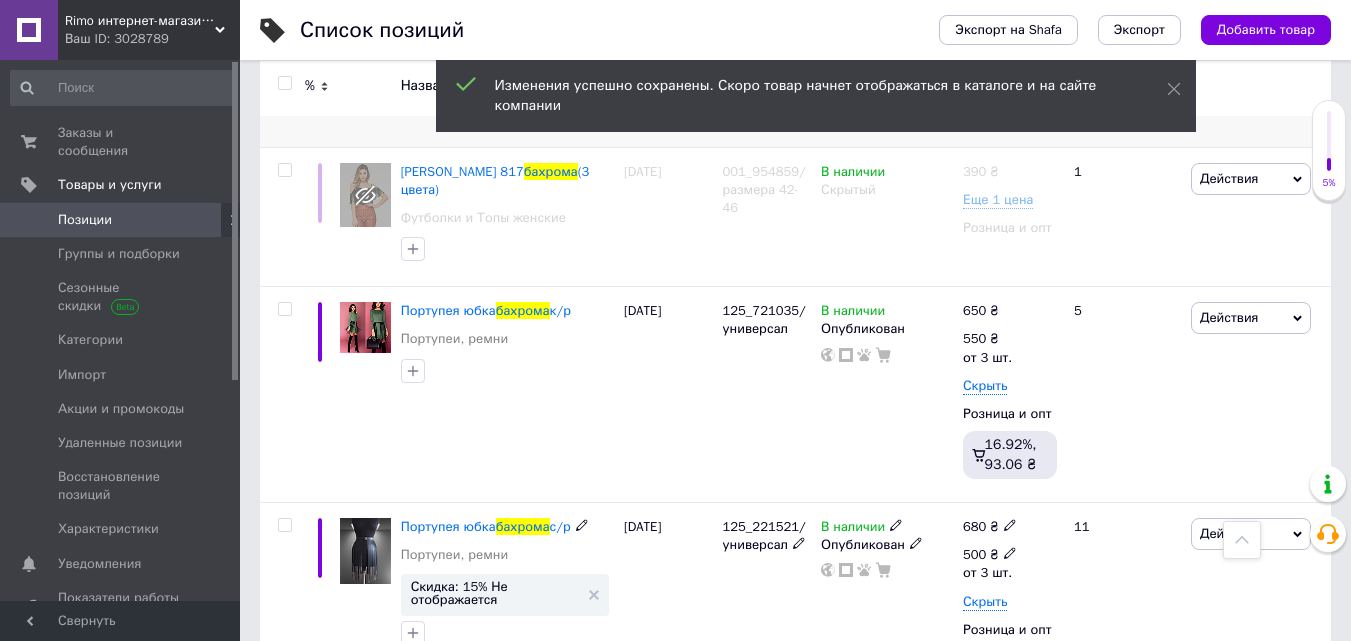 click 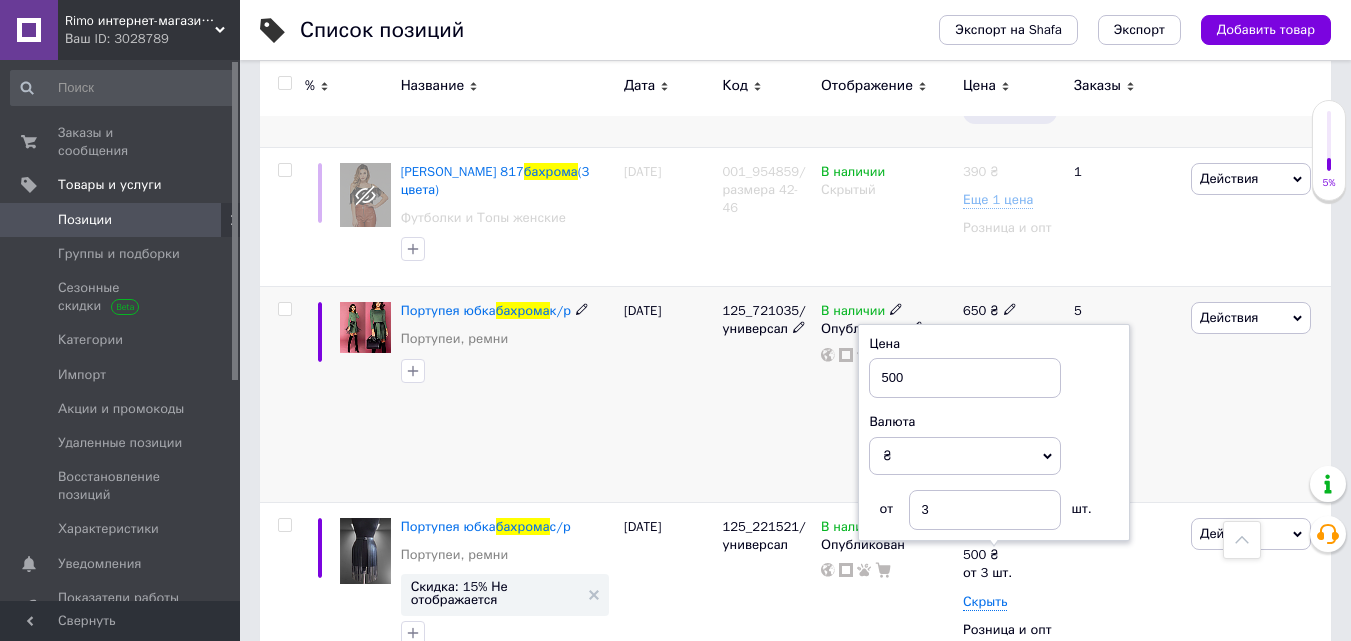 click on "5" at bounding box center (1124, 395) 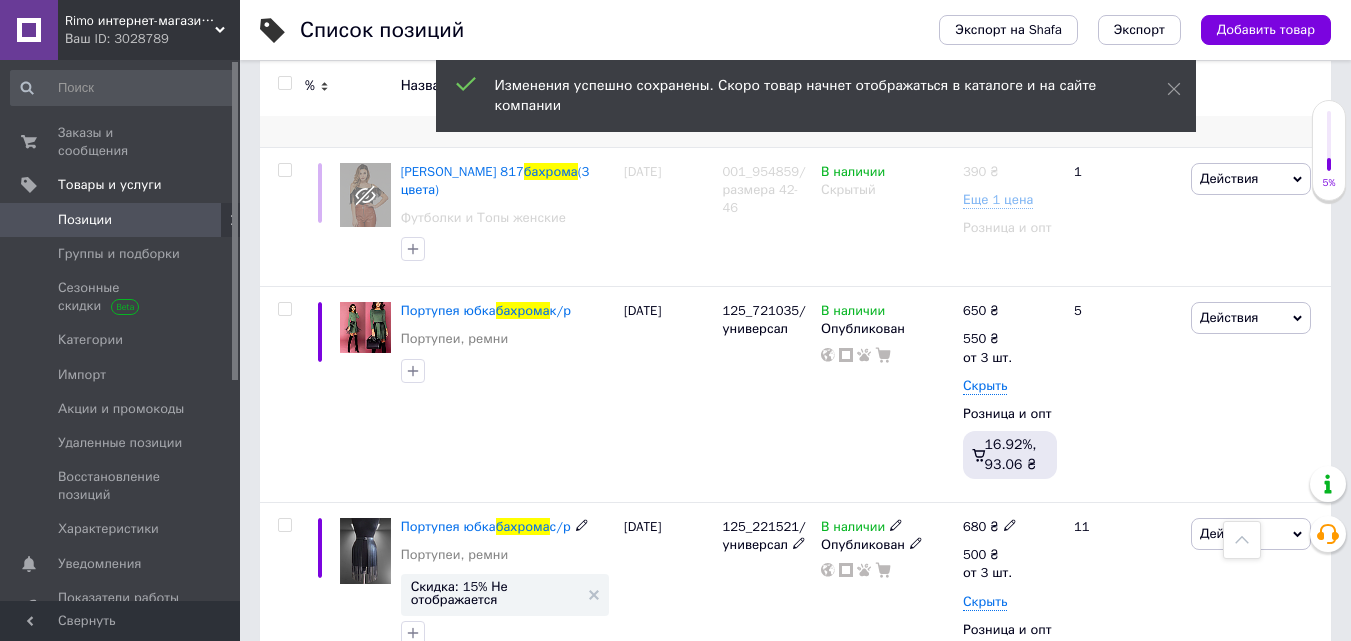 click 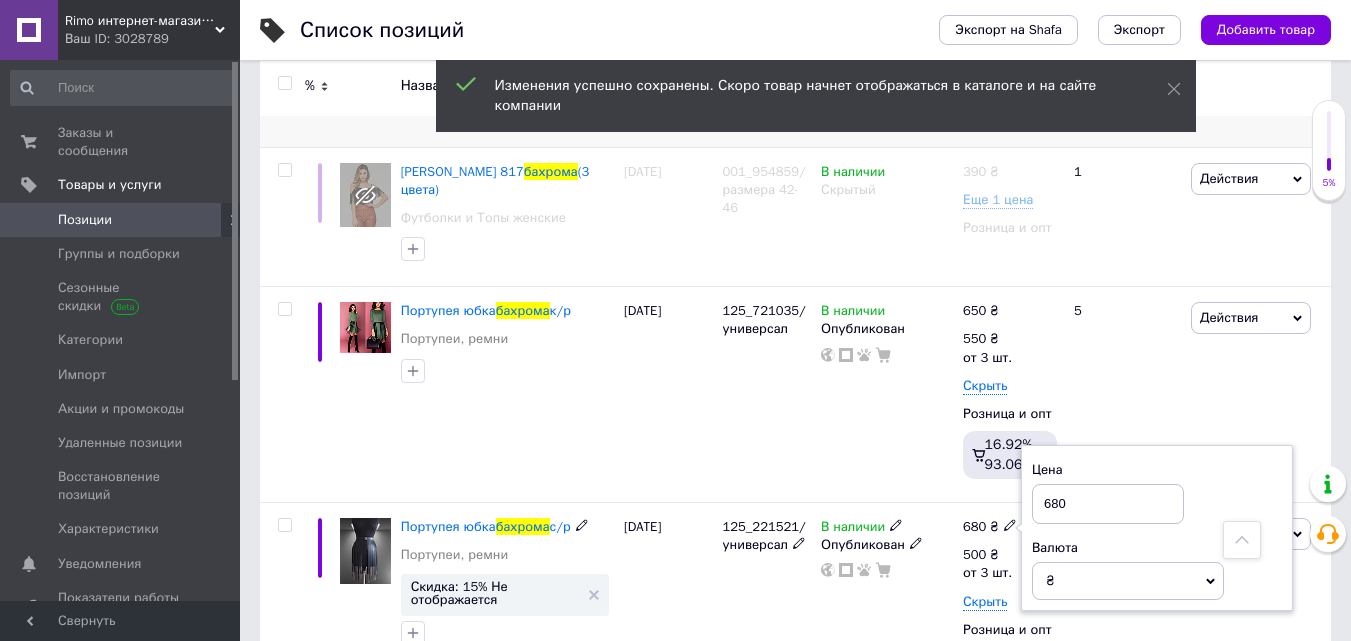 drag, startPoint x: 1051, startPoint y: 504, endPoint x: 1064, endPoint y: 503, distance: 13.038404 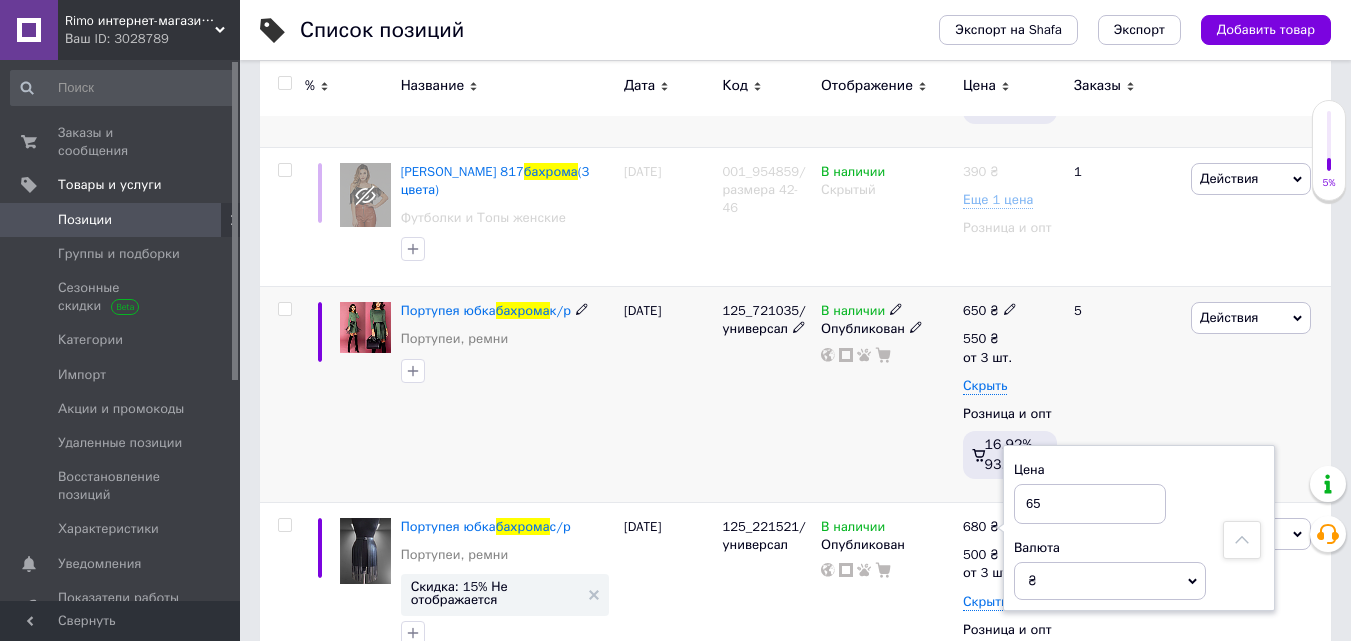 type on "650" 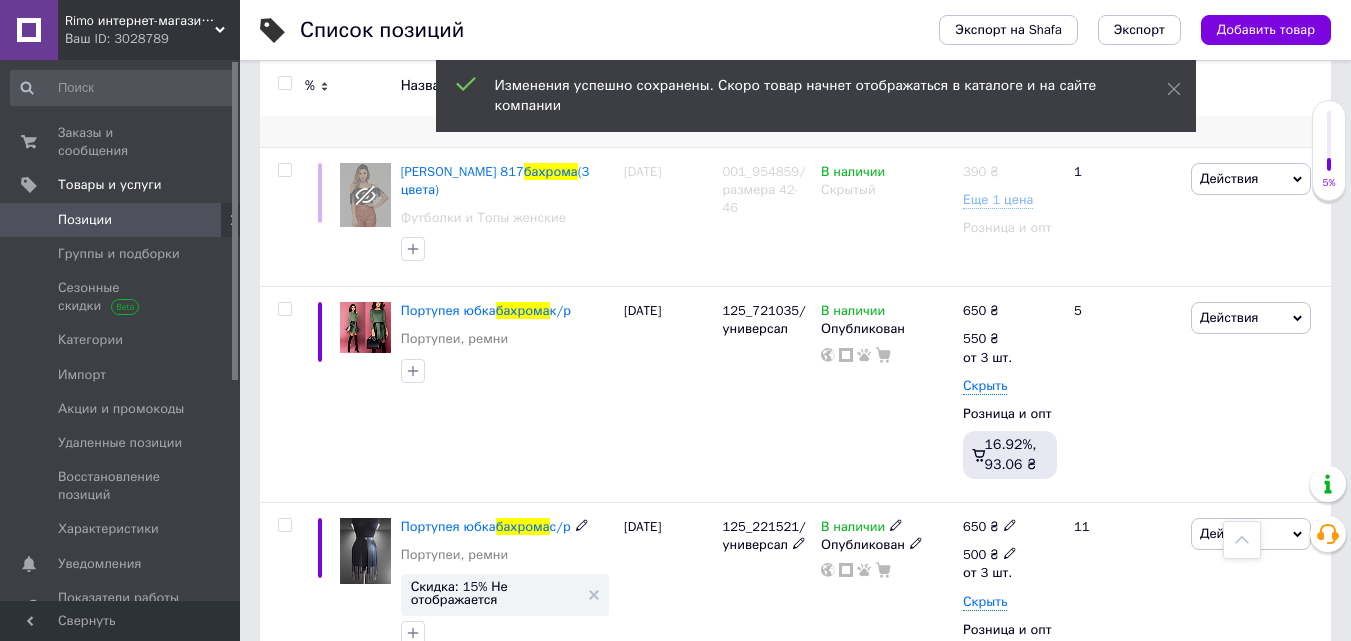 click 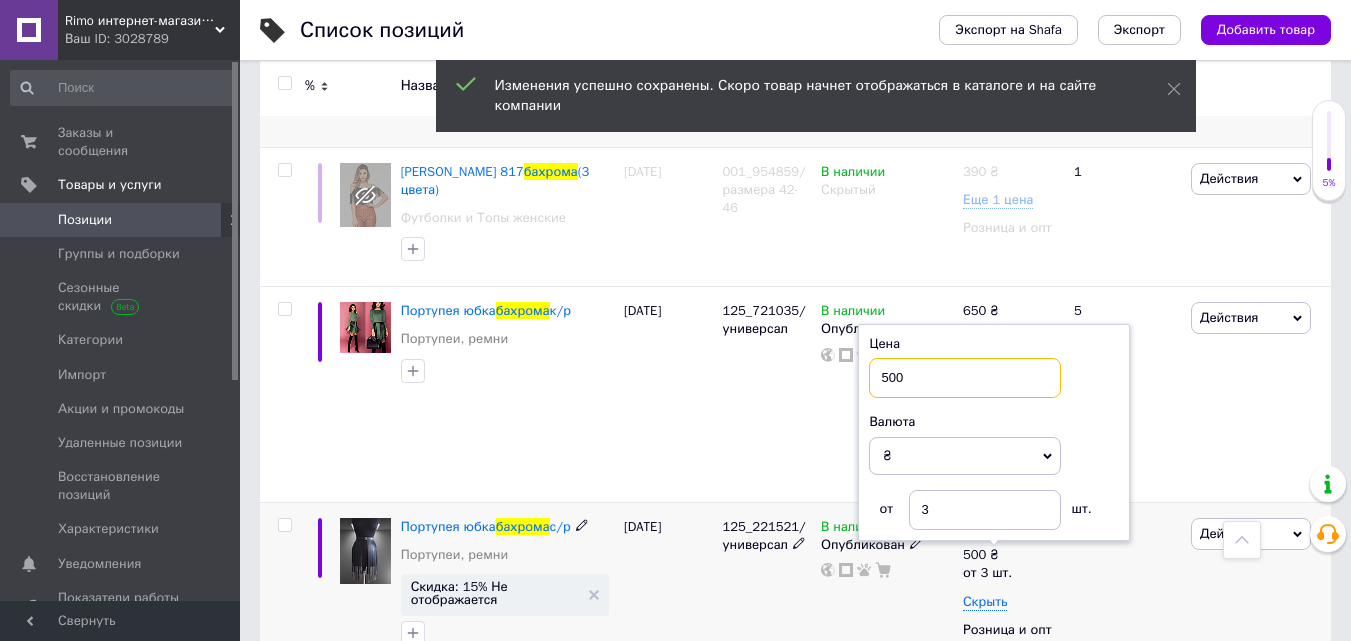 click on "500" at bounding box center (965, 378) 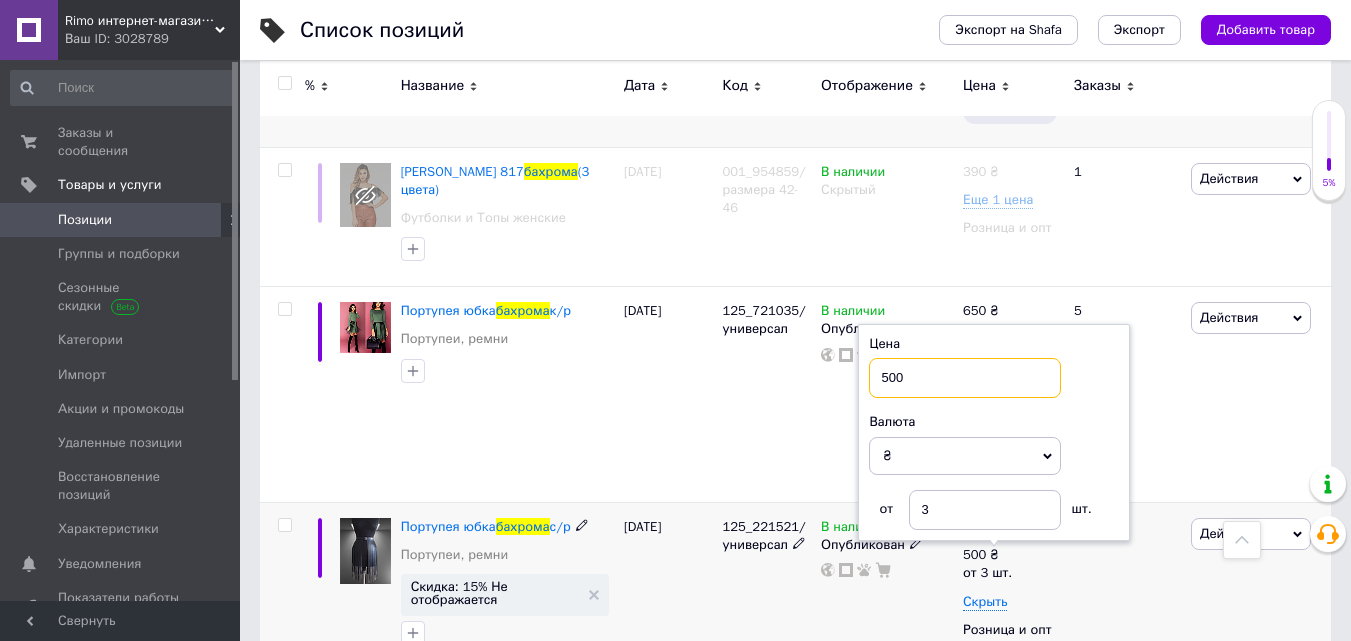 click on "500" at bounding box center [965, 378] 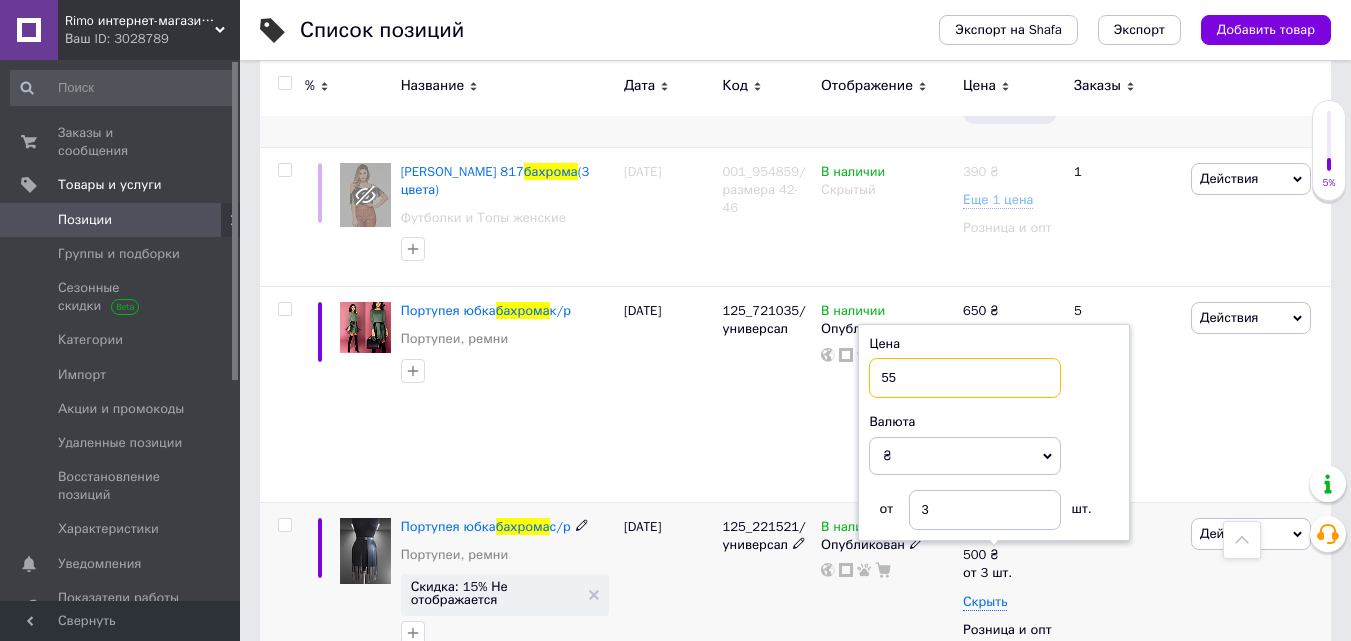 type on "550" 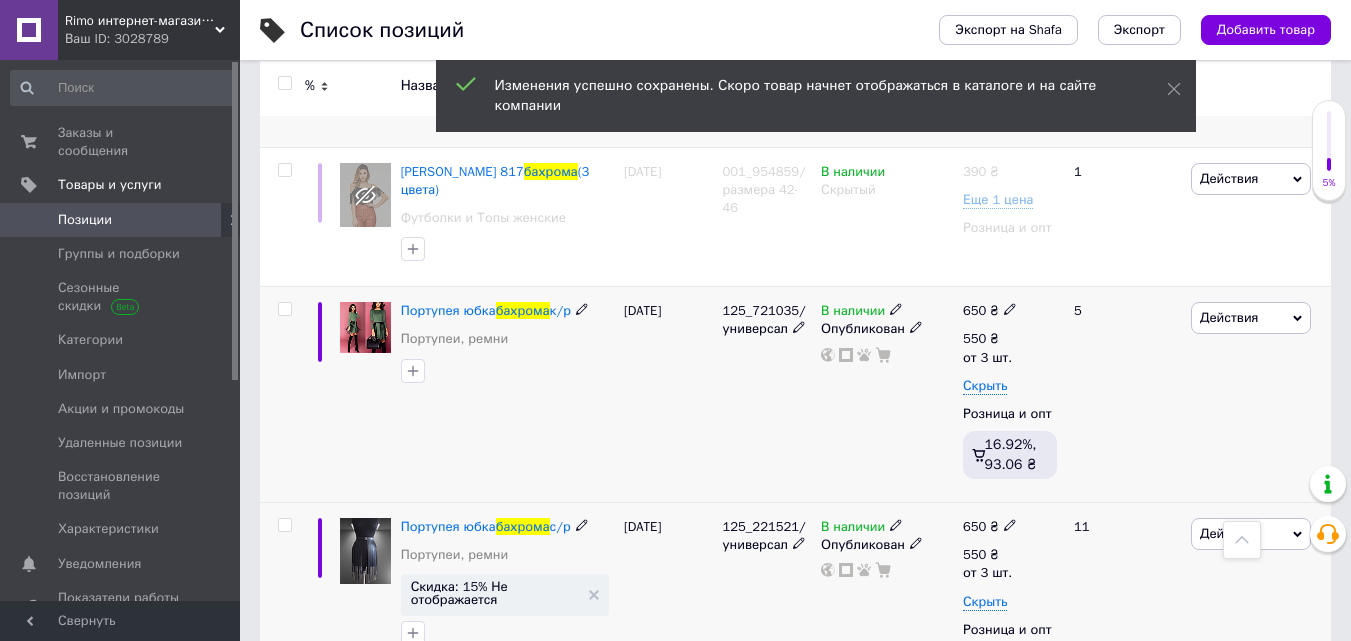 scroll, scrollTop: 300, scrollLeft: 0, axis: vertical 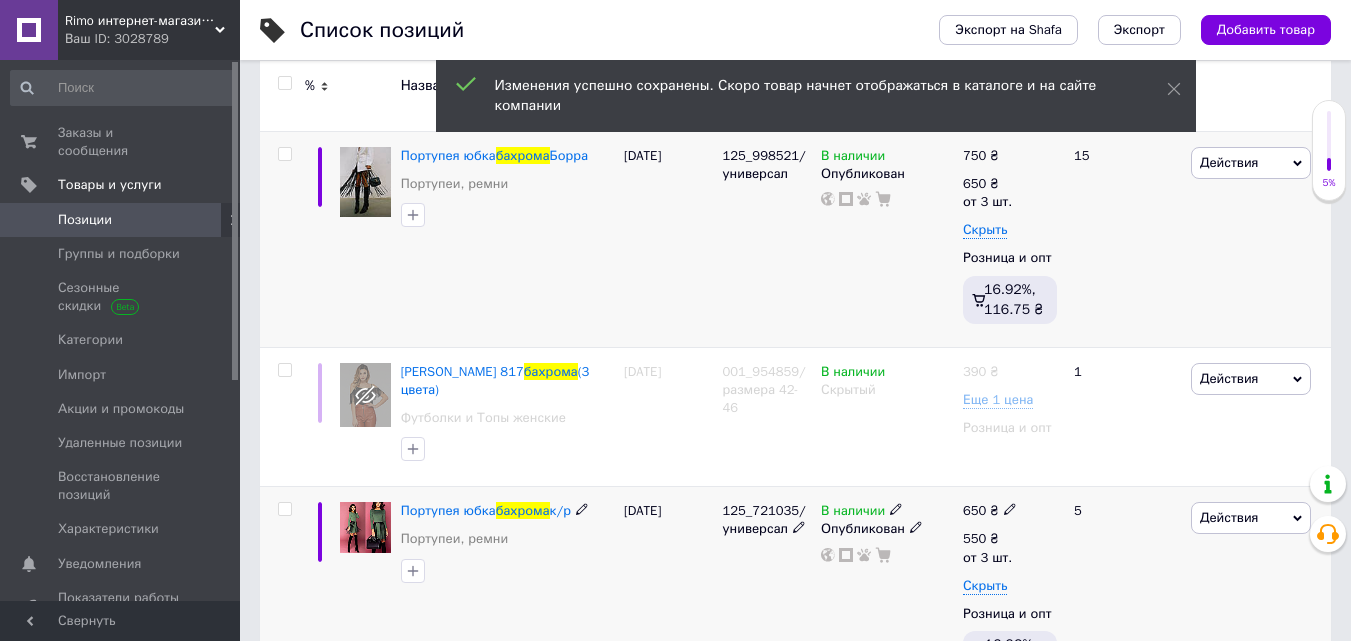 click 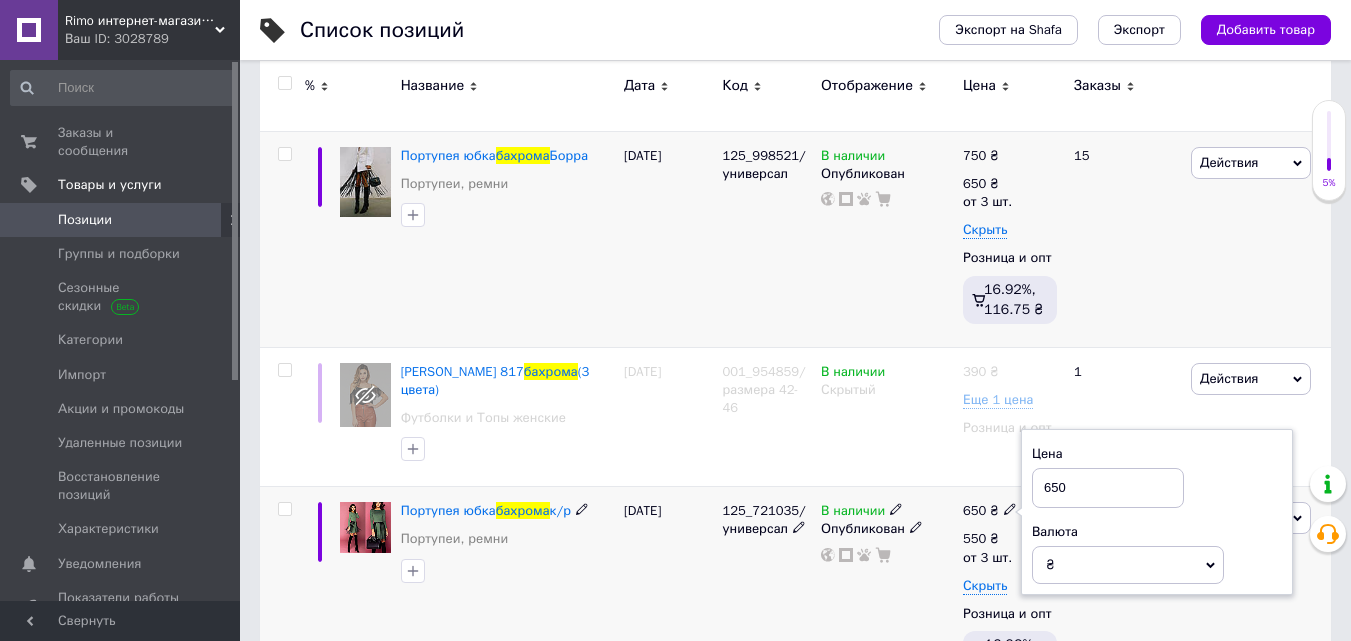 drag, startPoint x: 1053, startPoint y: 485, endPoint x: 1085, endPoint y: 488, distance: 32.140316 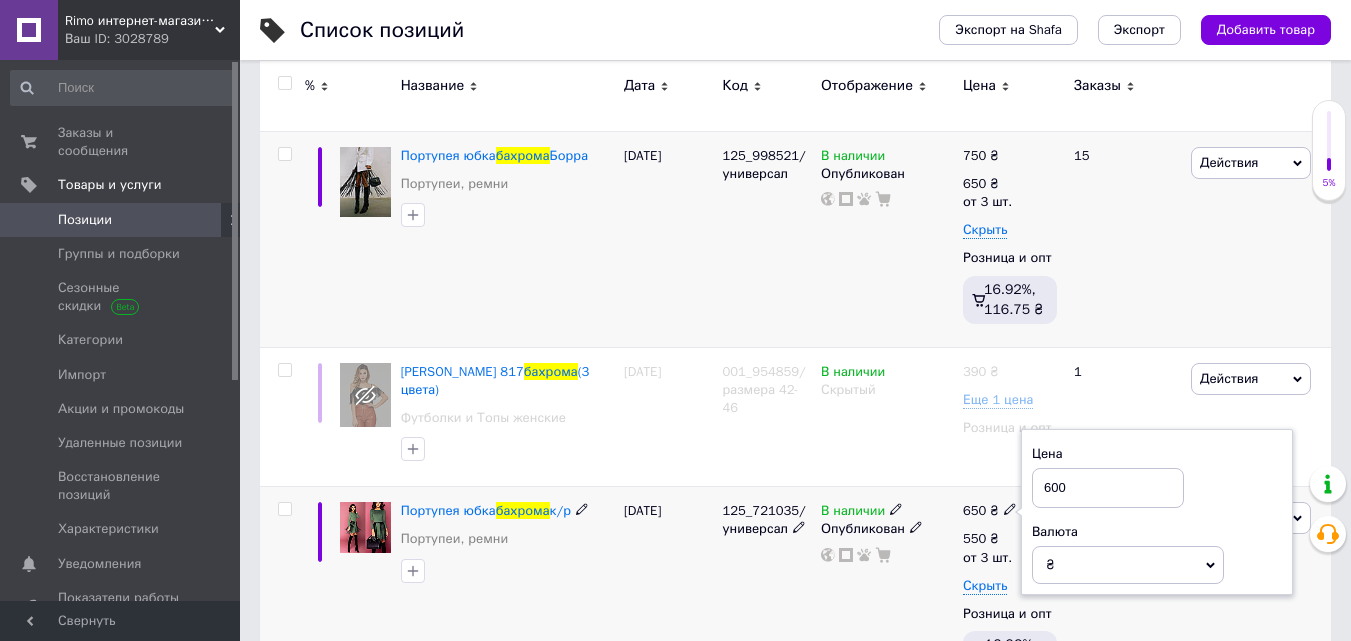 type on "600" 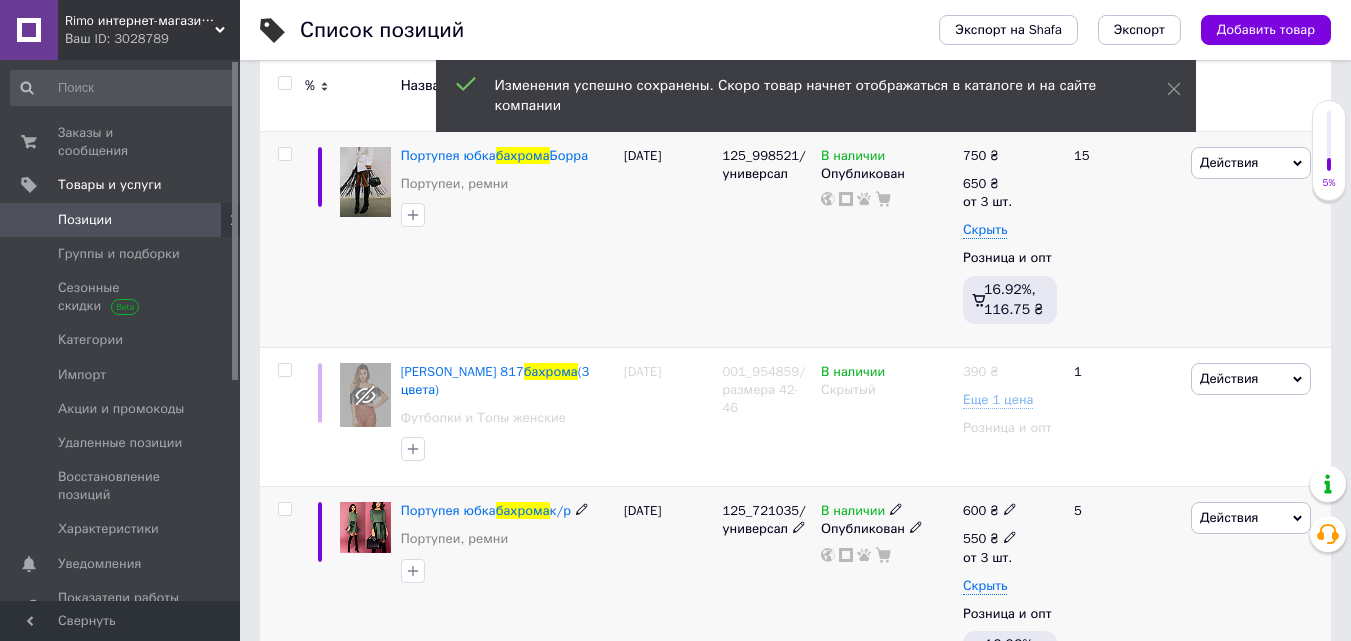 click 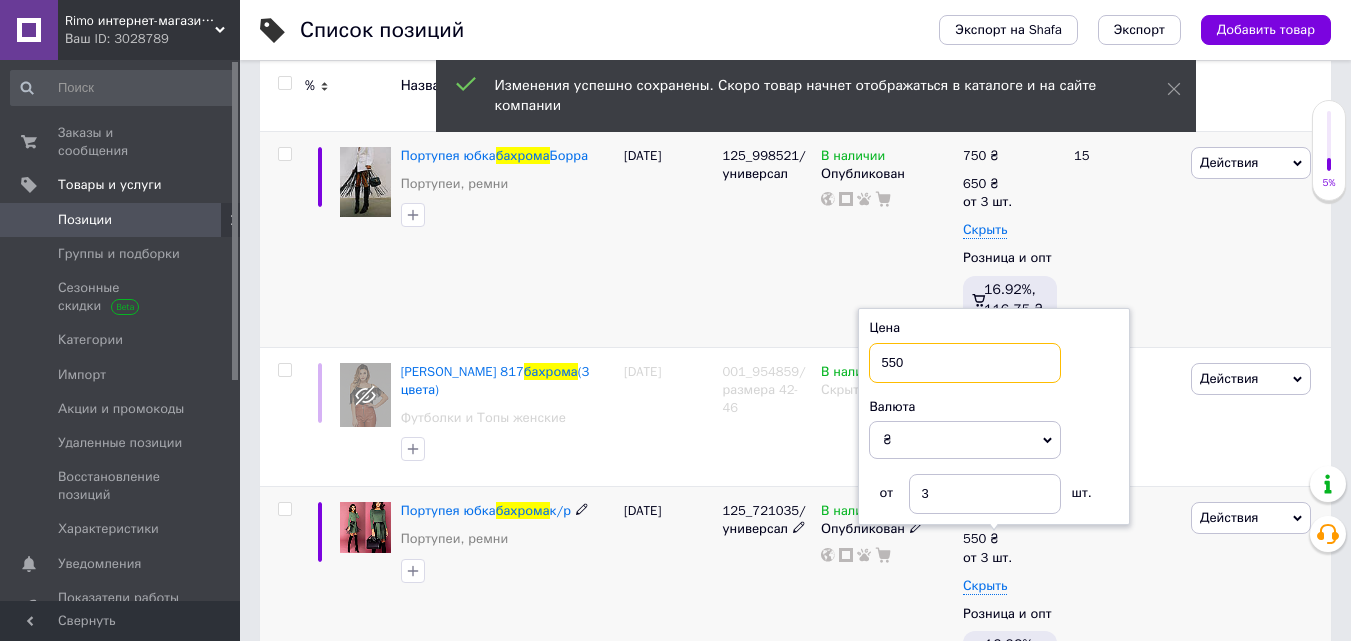 drag, startPoint x: 888, startPoint y: 354, endPoint x: 911, endPoint y: 364, distance: 25.079872 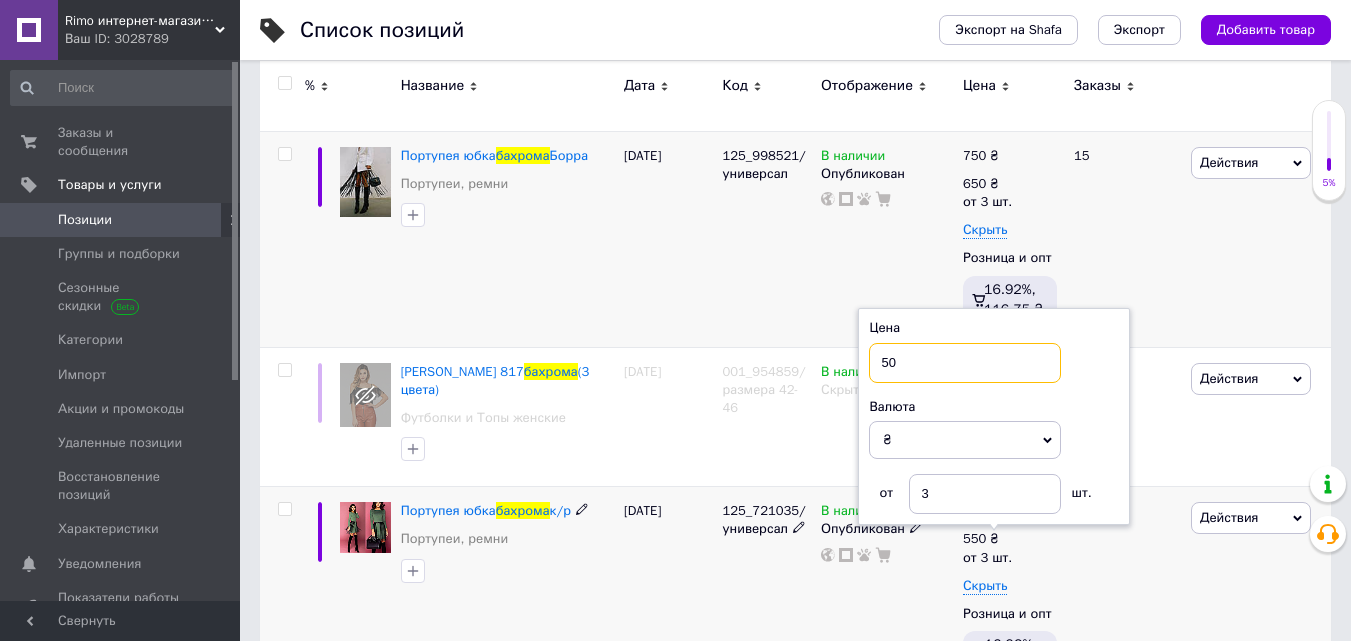 type on "500" 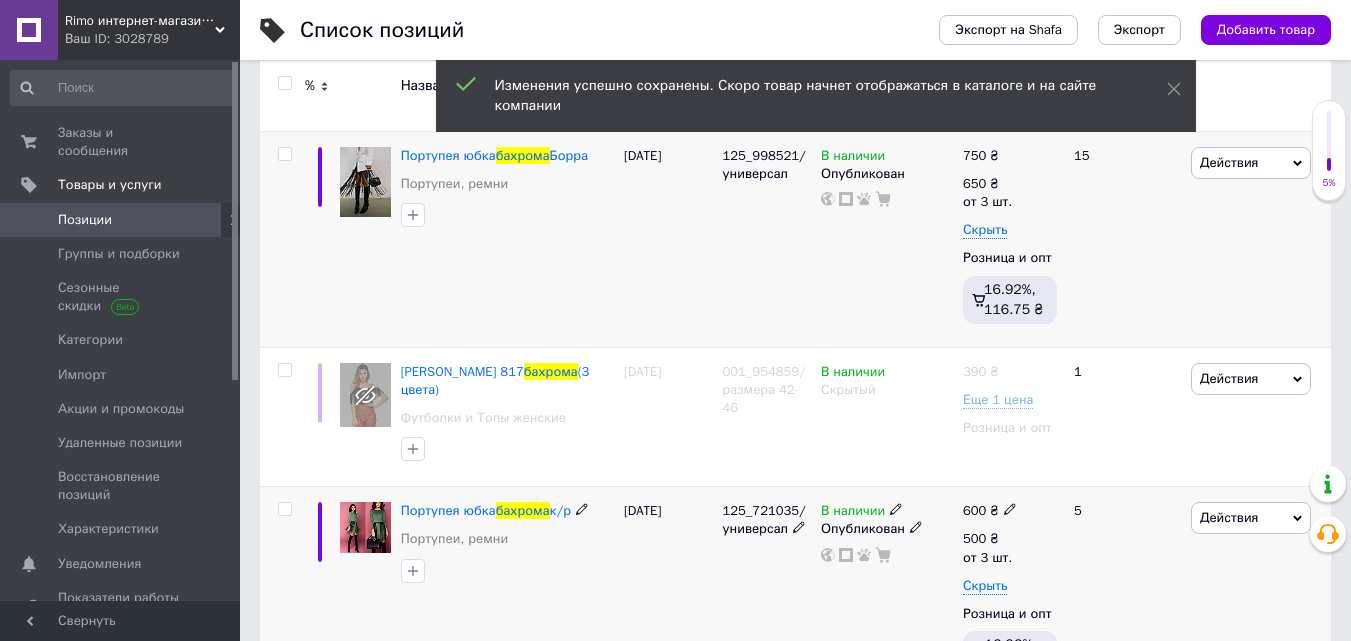 click on "В наличии Опубликован" at bounding box center [887, 595] 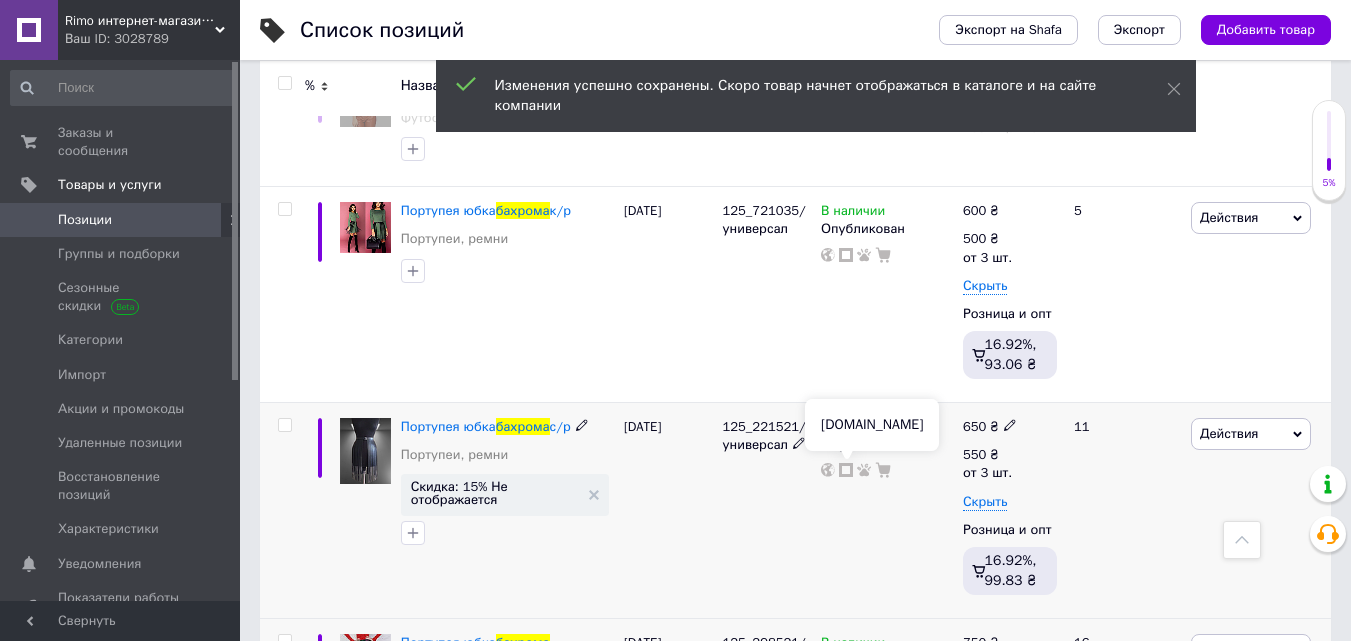 scroll, scrollTop: 800, scrollLeft: 0, axis: vertical 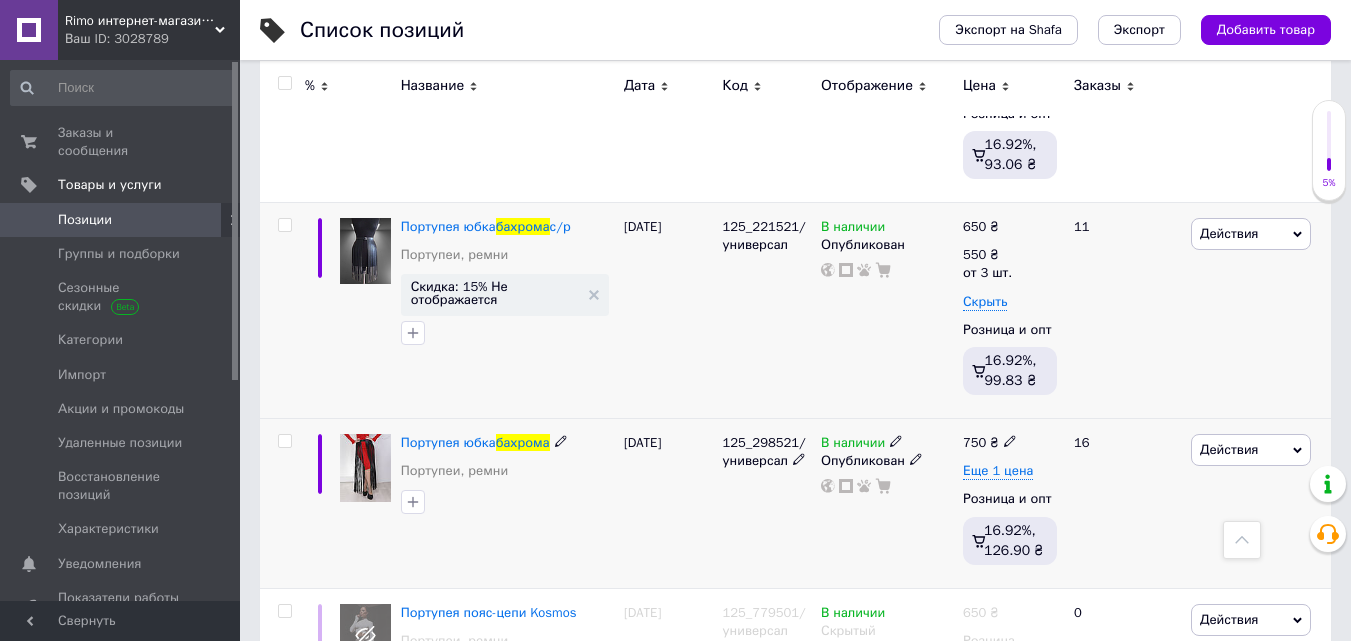 click 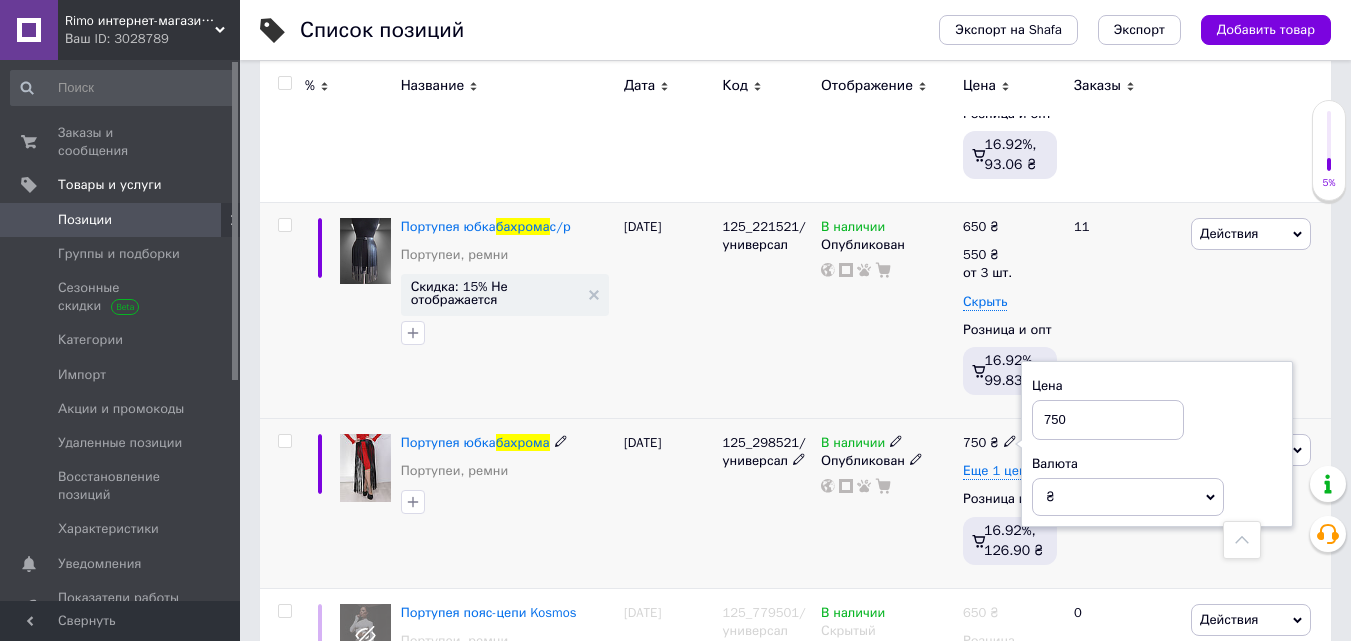 drag, startPoint x: 1086, startPoint y: 429, endPoint x: 979, endPoint y: 428, distance: 107.00467 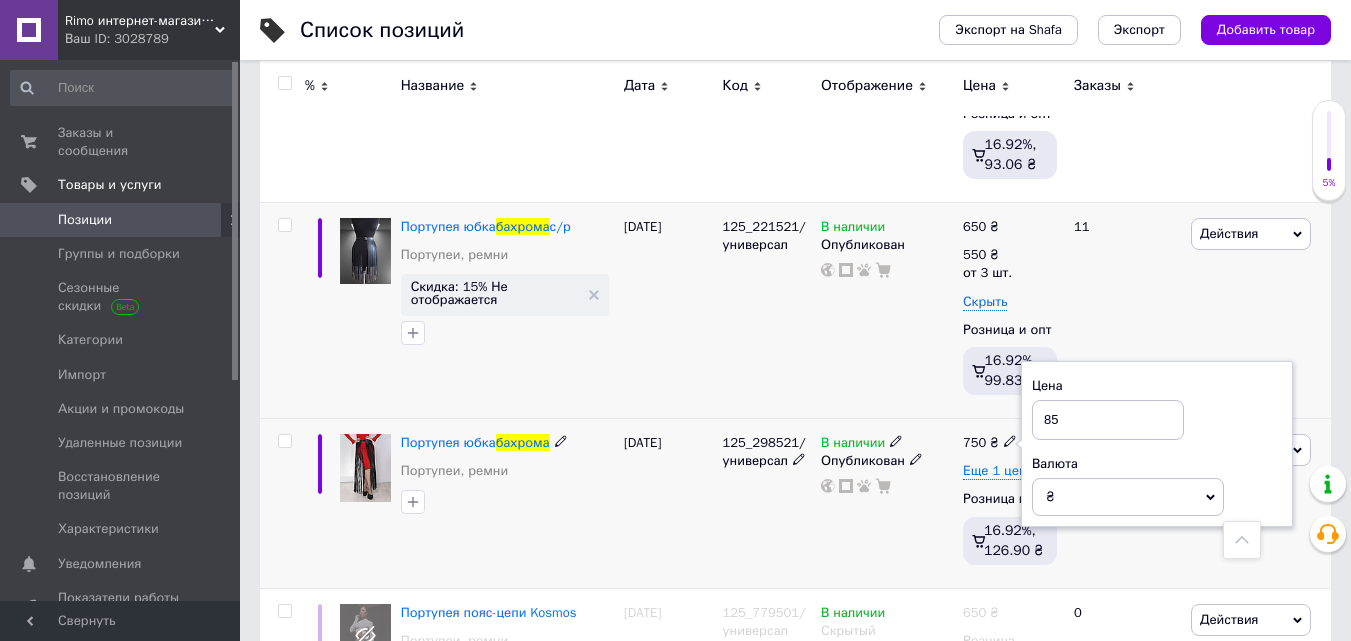 type on "850" 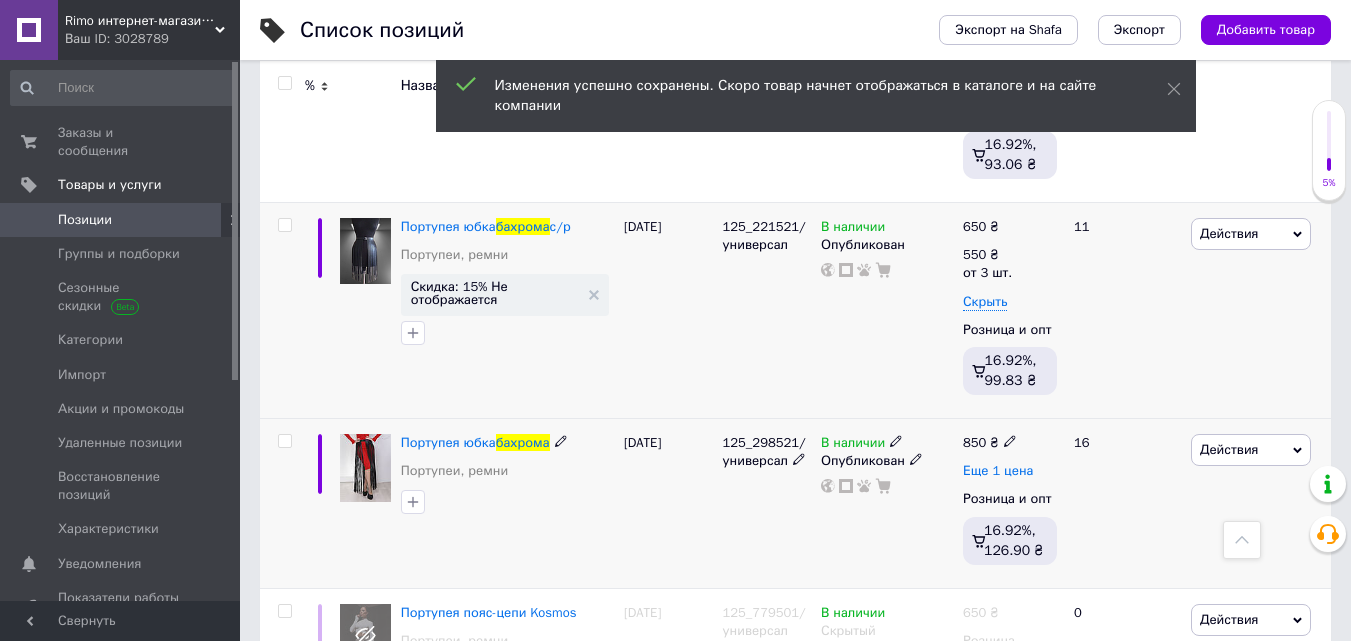 click on "Еще 1 цена" at bounding box center (998, 471) 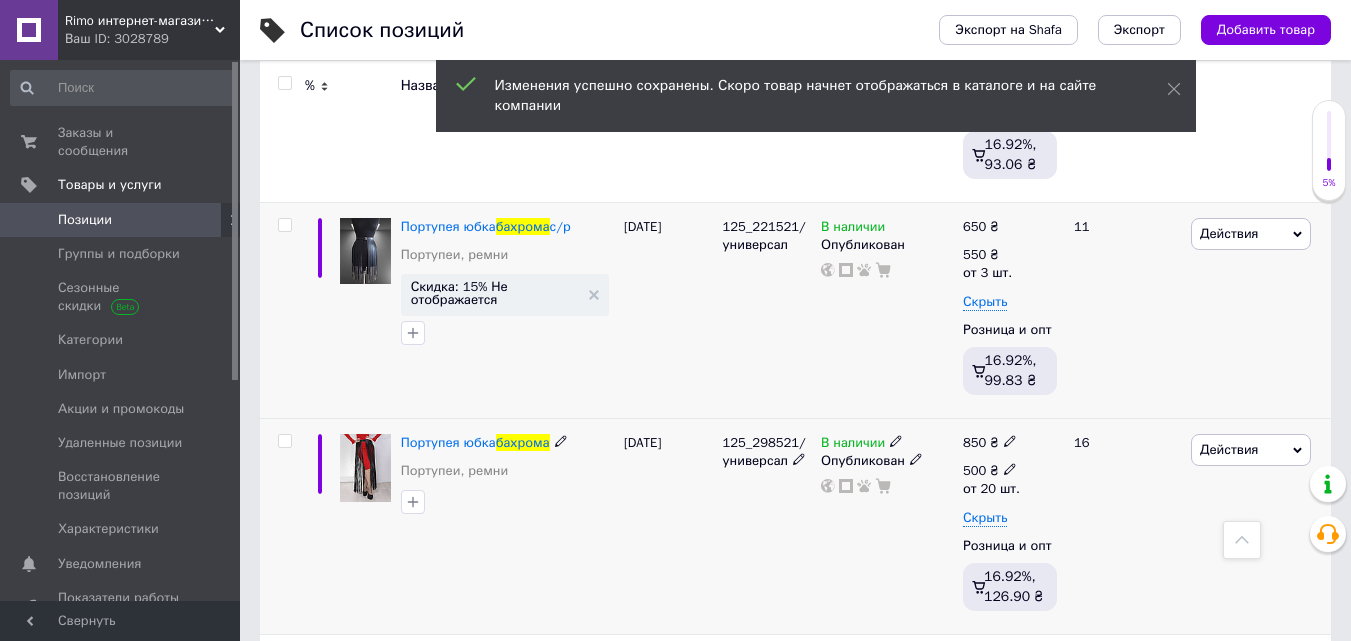 click 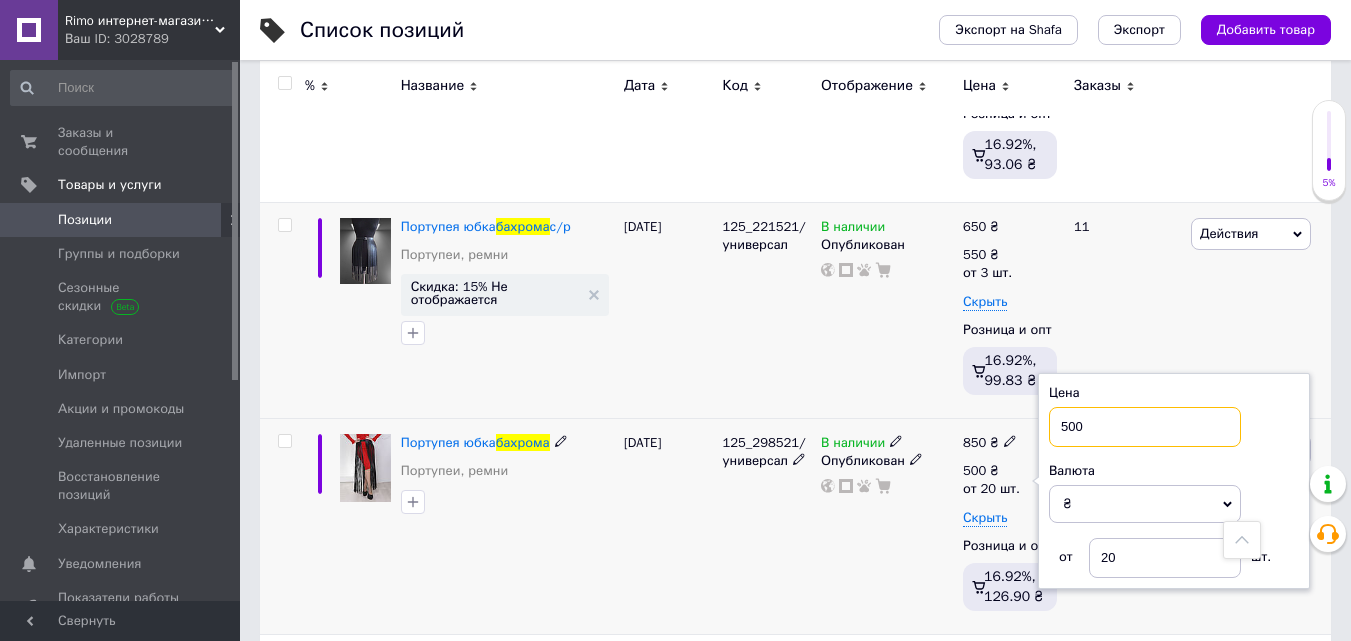 drag, startPoint x: 1067, startPoint y: 427, endPoint x: 1049, endPoint y: 426, distance: 18.027756 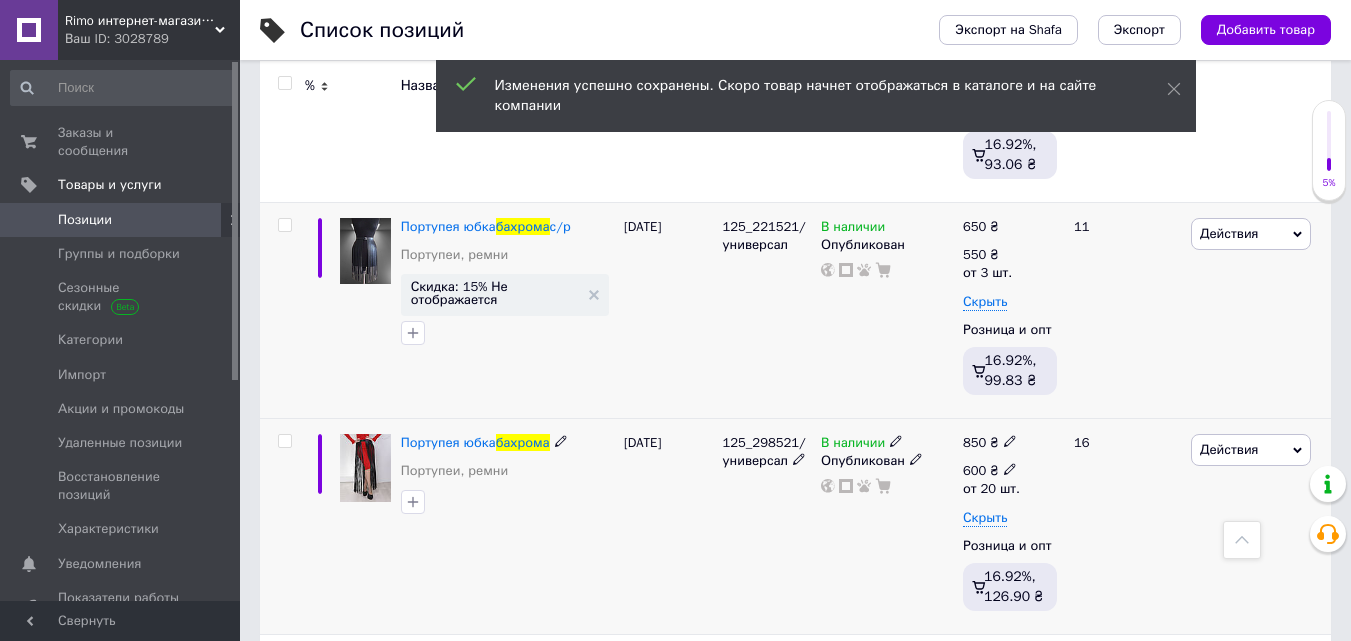 click 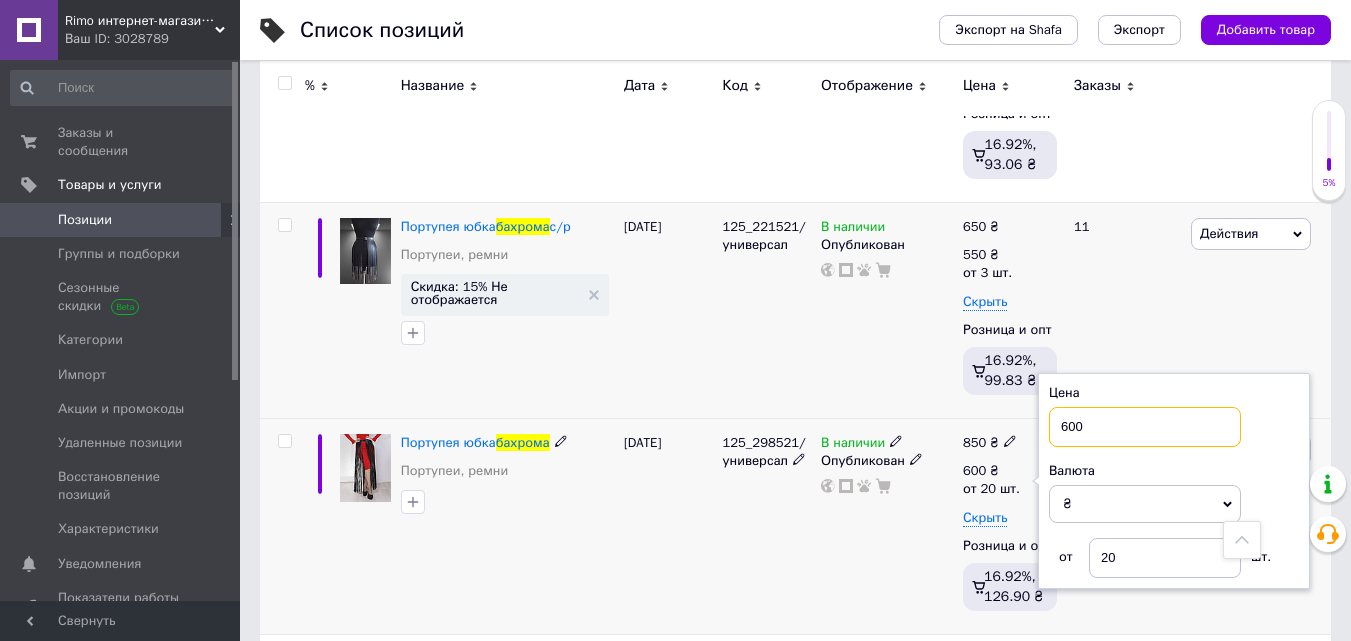 drag, startPoint x: 1073, startPoint y: 427, endPoint x: 1101, endPoint y: 430, distance: 28.160255 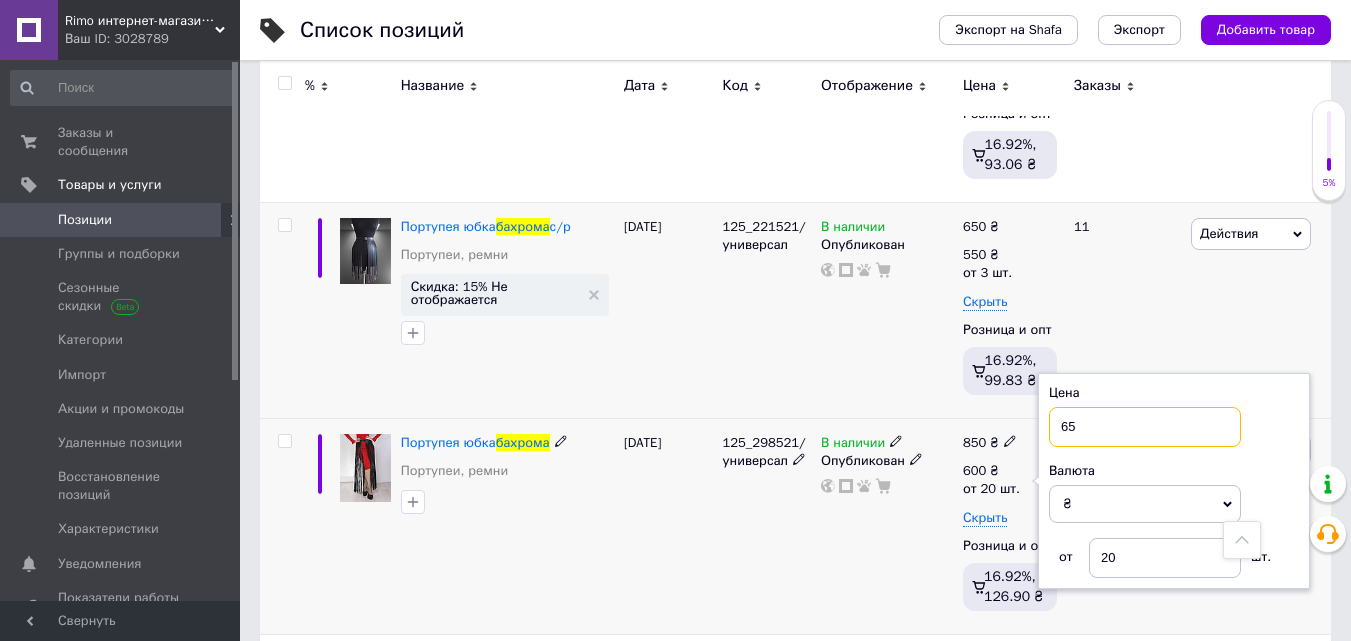 type on "650" 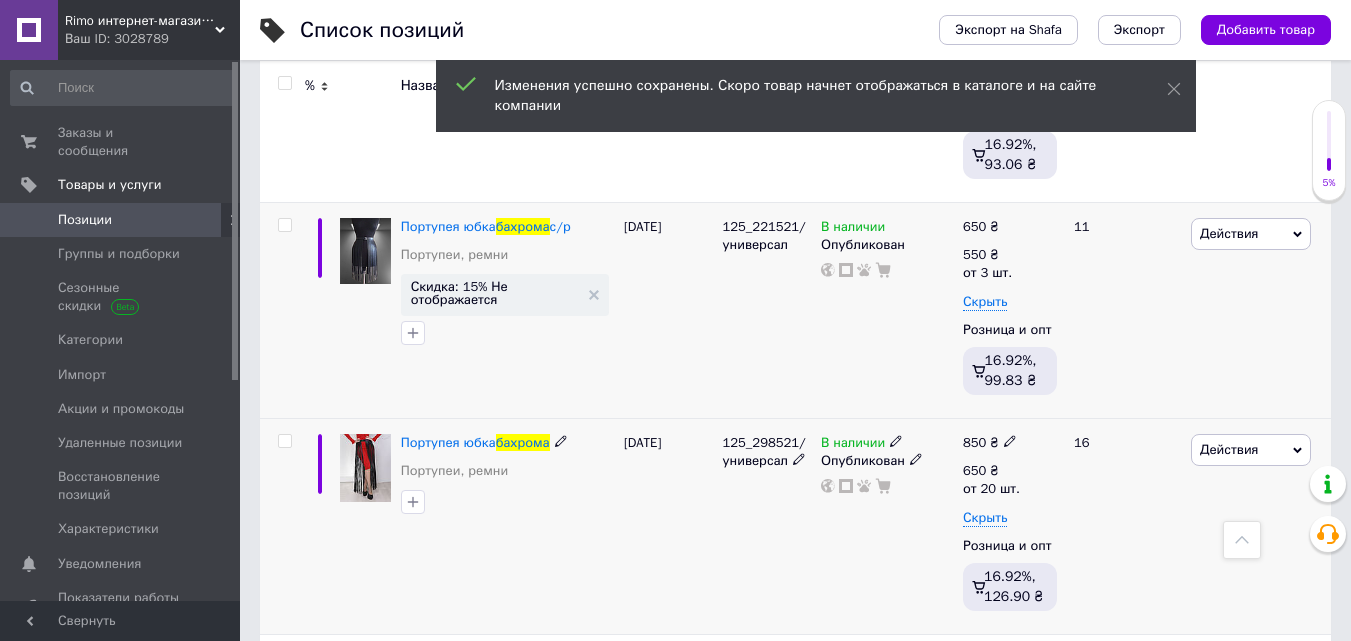 scroll, scrollTop: 1056, scrollLeft: 0, axis: vertical 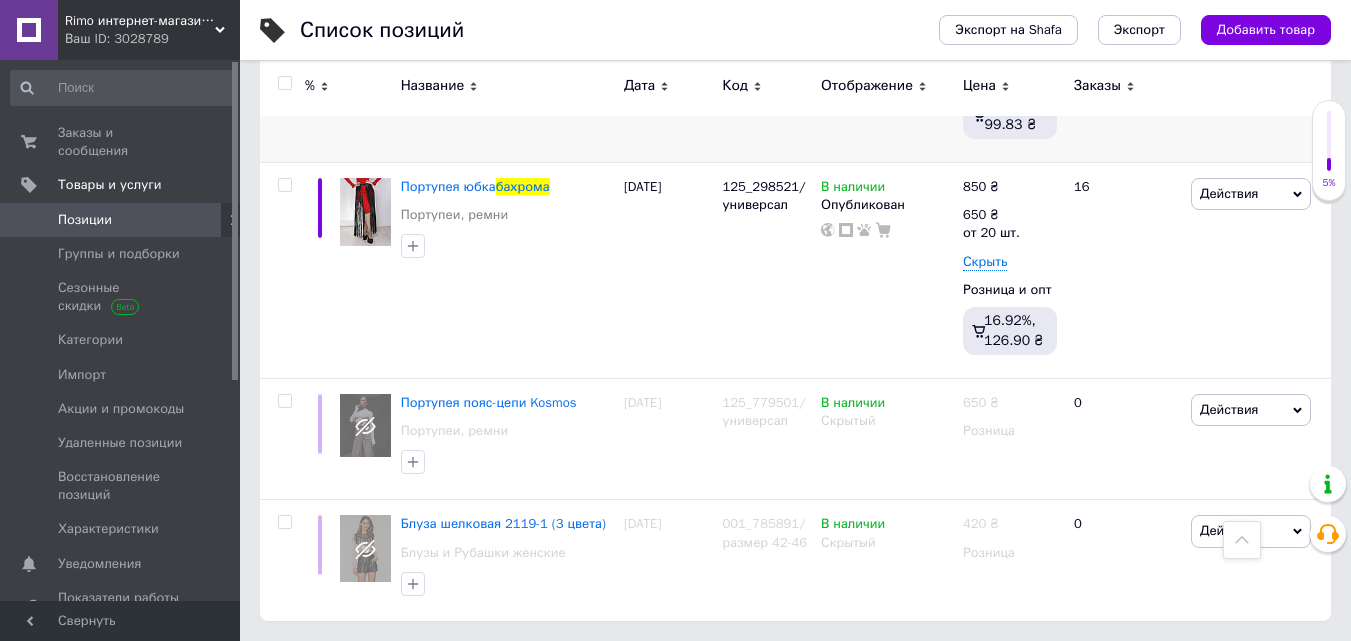 click on "Позиции" at bounding box center [85, 220] 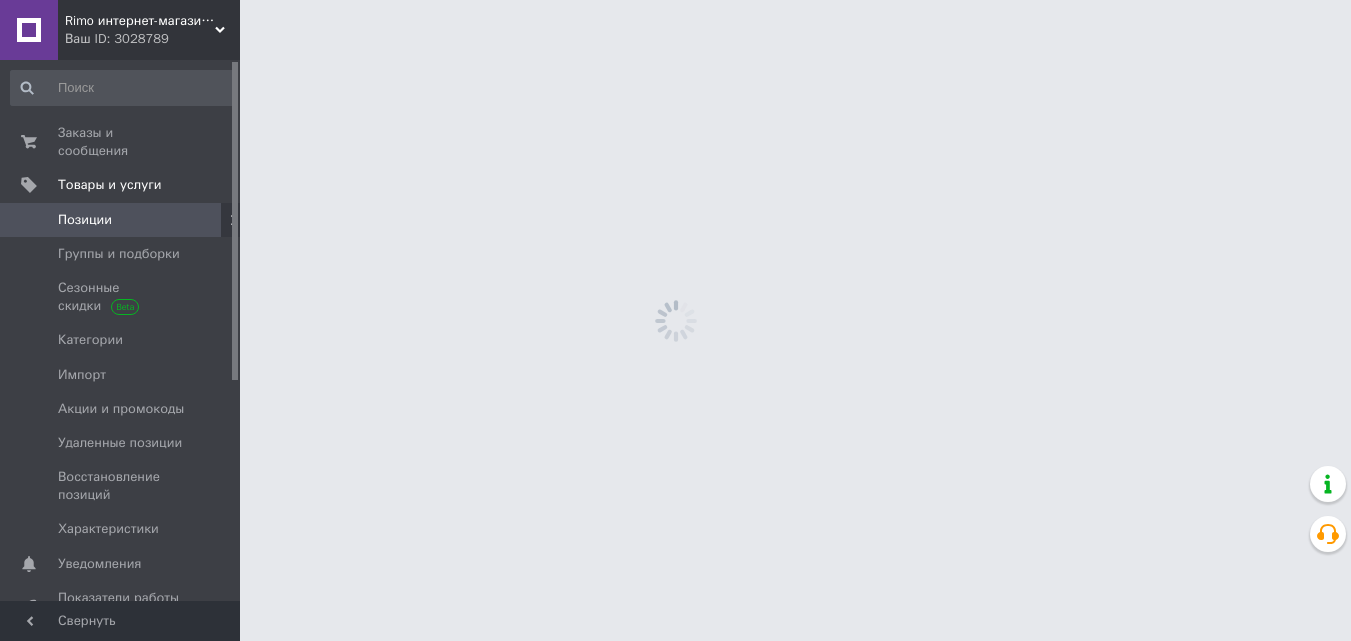 scroll, scrollTop: 0, scrollLeft: 0, axis: both 